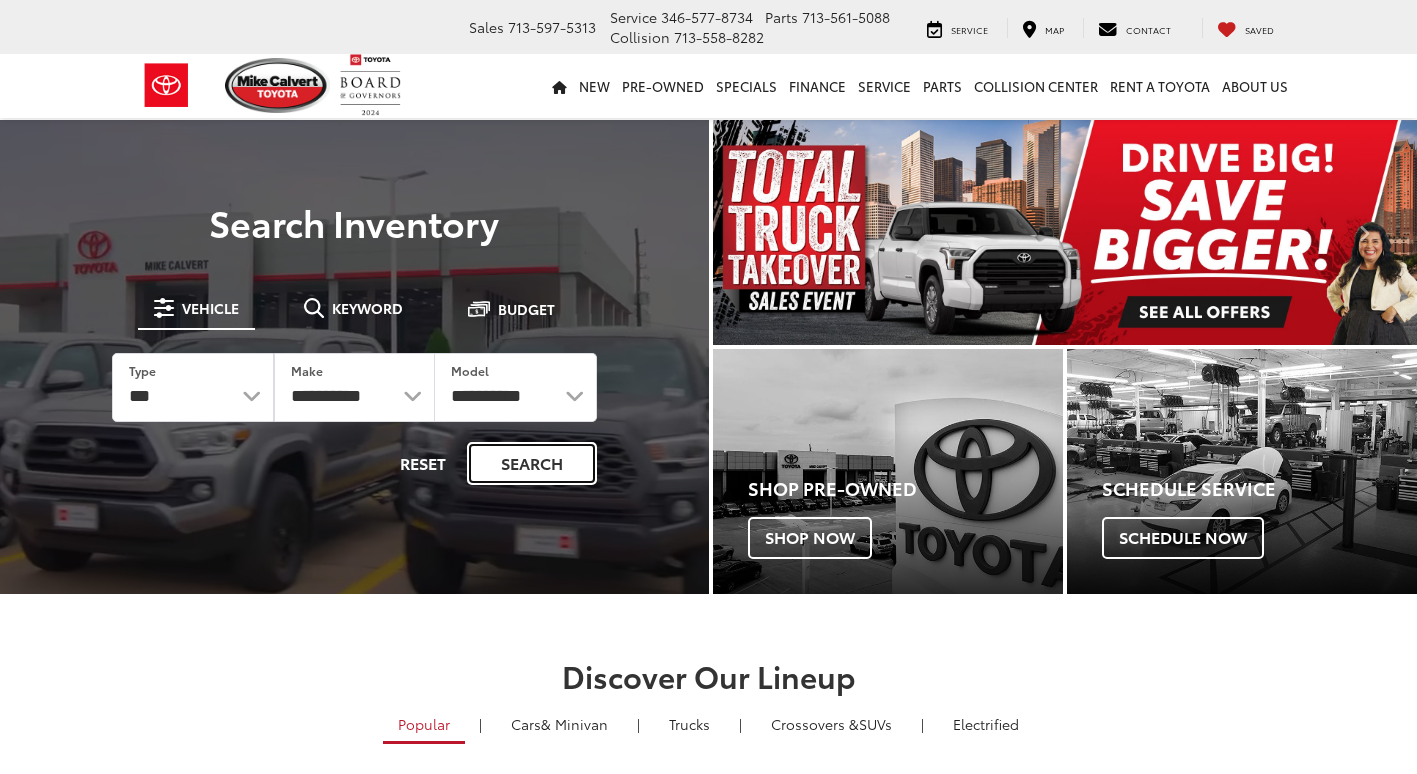 click on "Search" at bounding box center [532, 463] 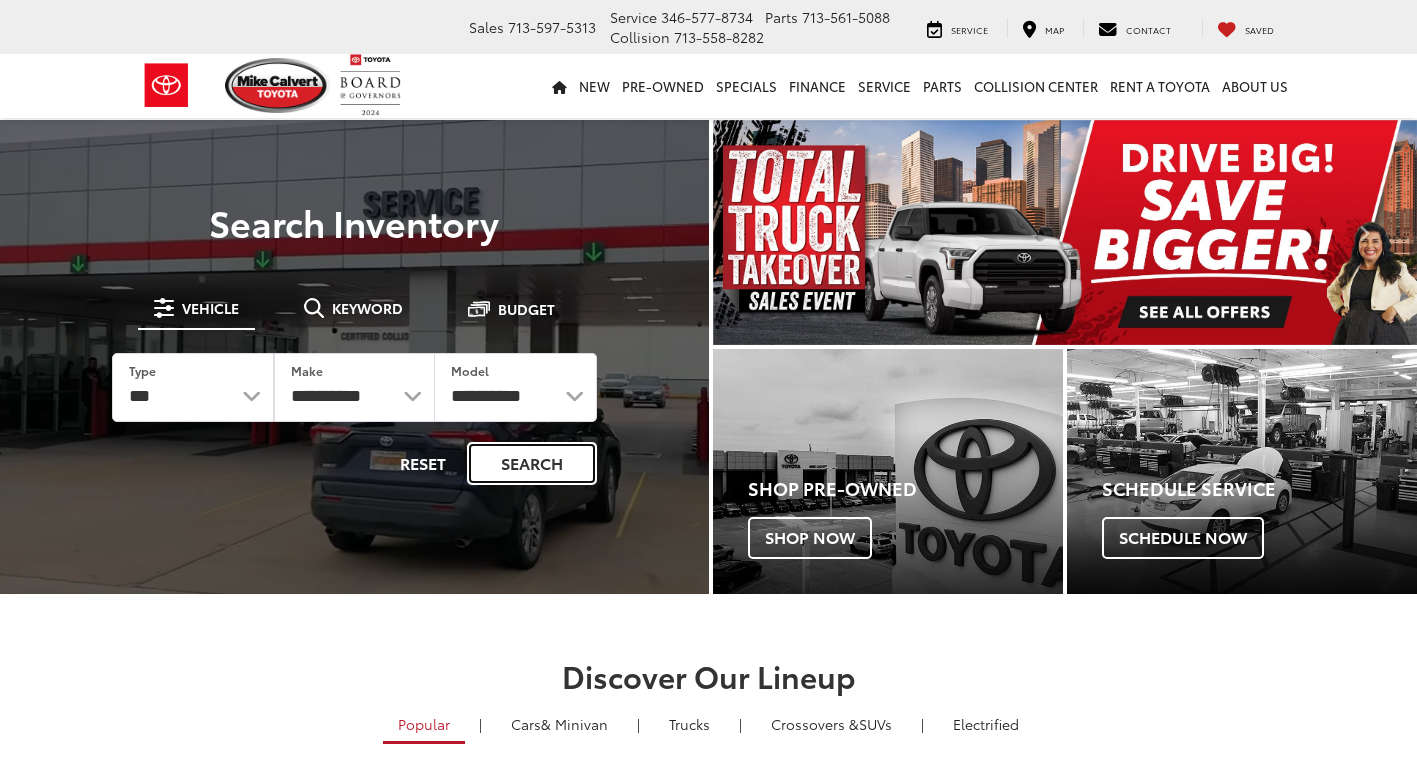 scroll, scrollTop: 0, scrollLeft: 0, axis: both 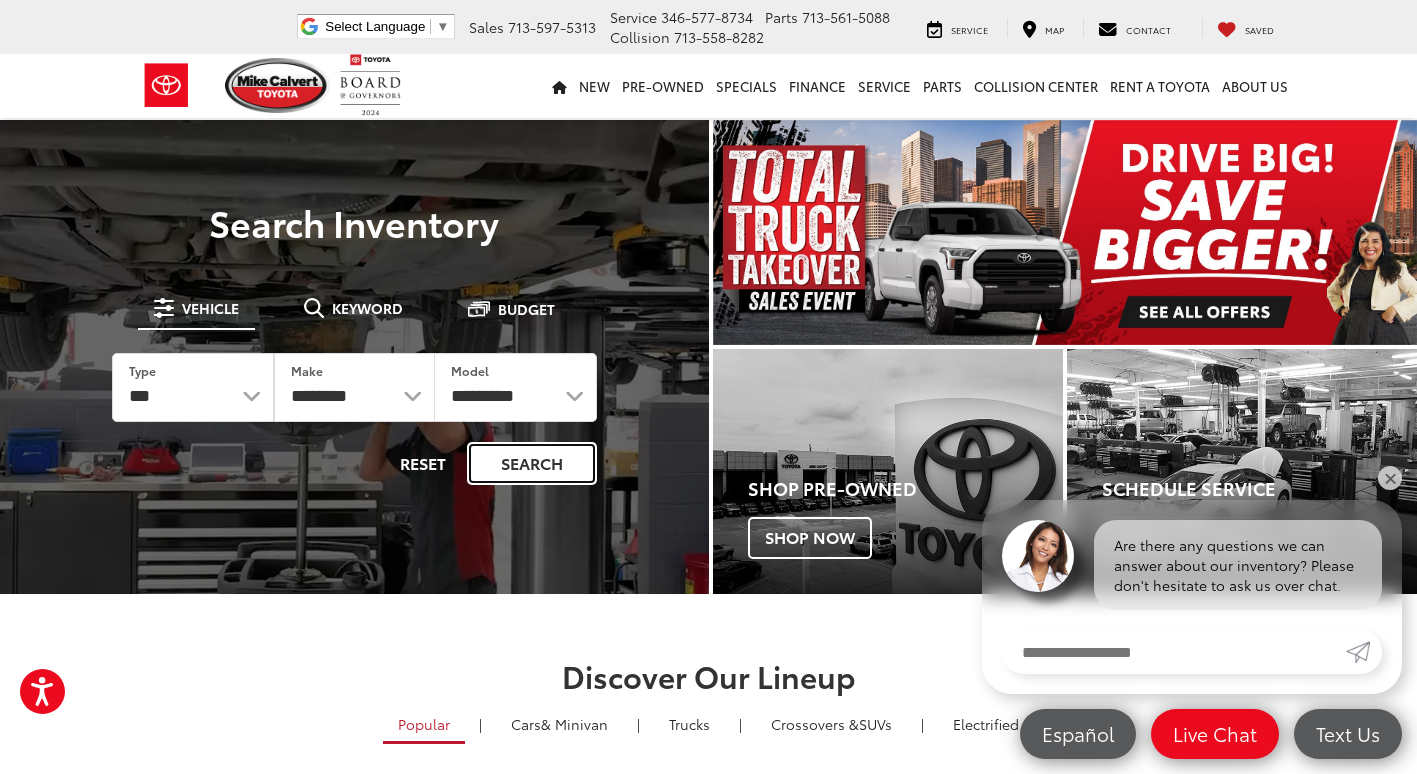 click on "Search" at bounding box center [532, 463] 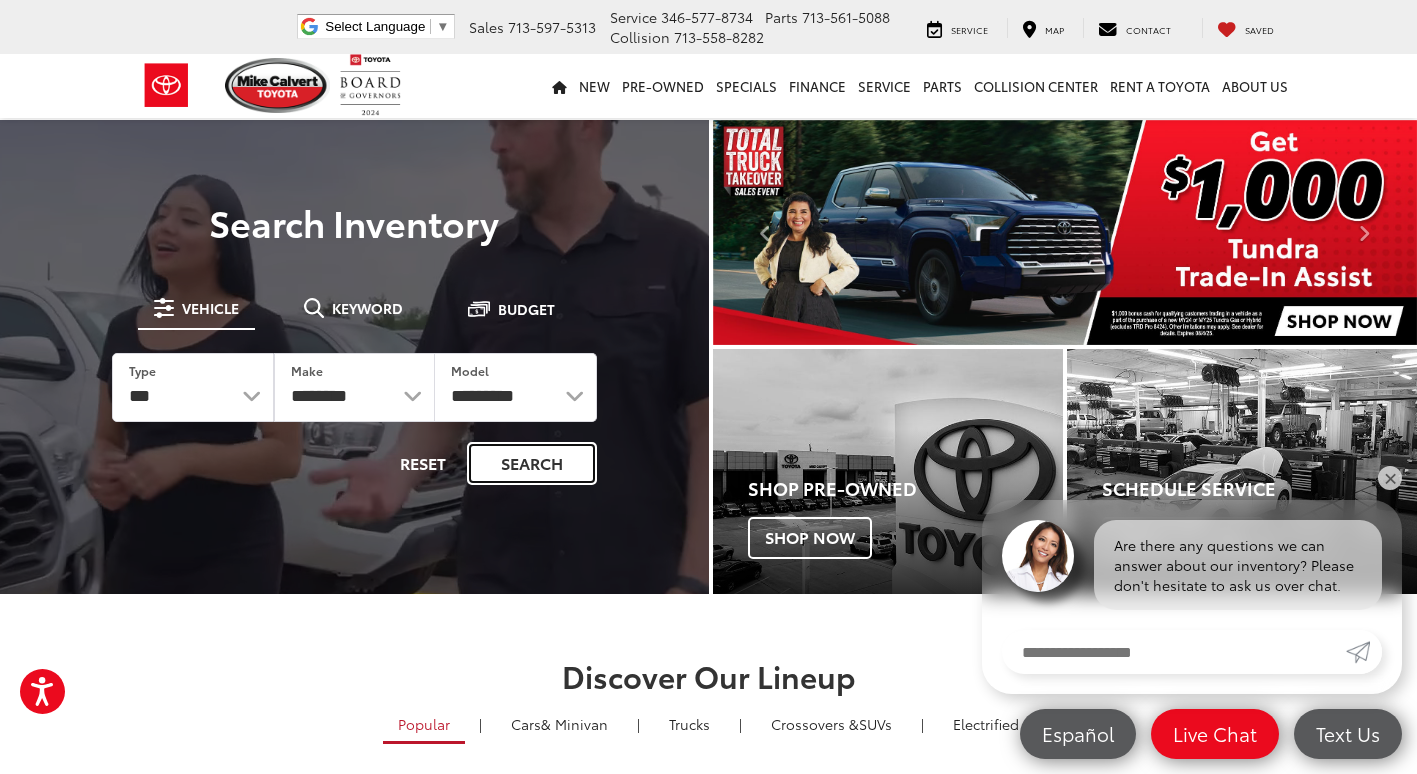 click on "Search" at bounding box center (532, 463) 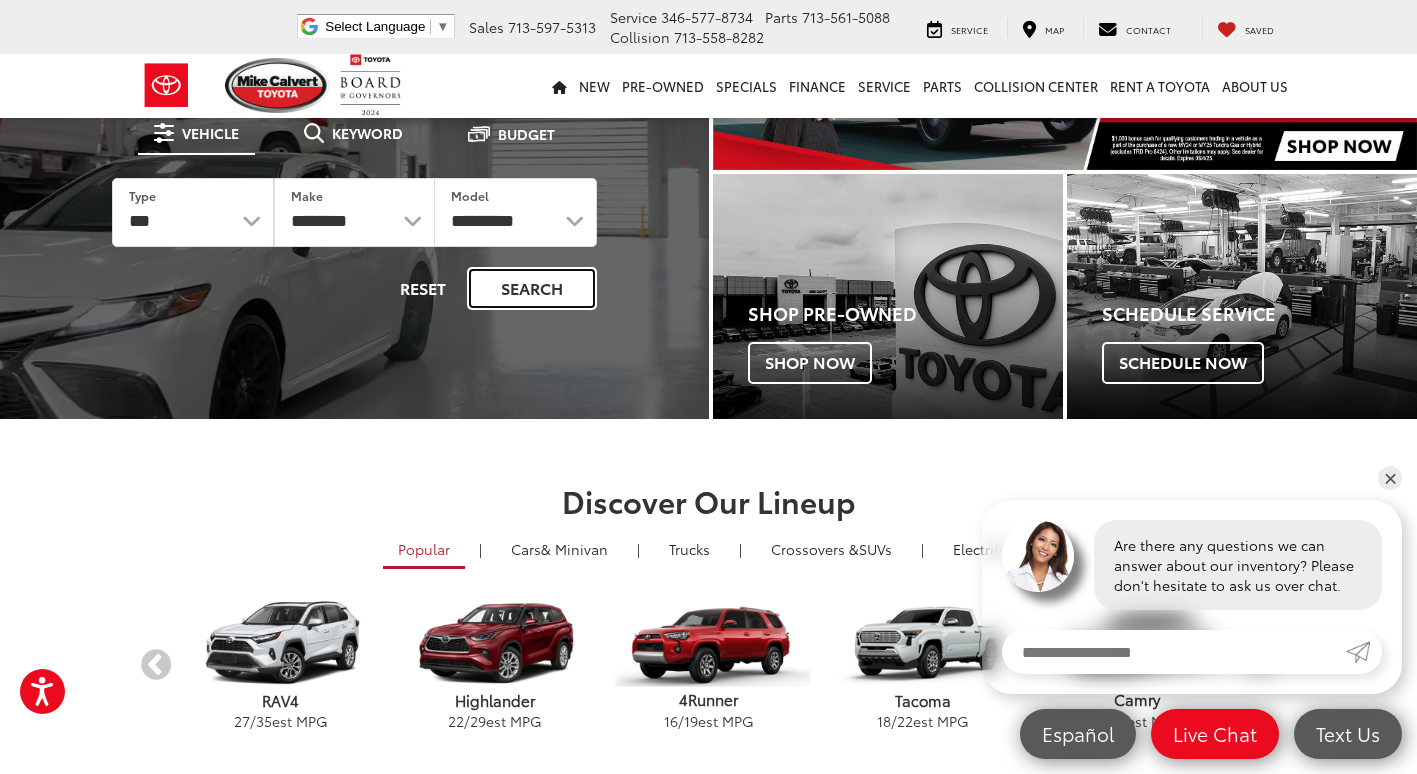 scroll, scrollTop: 0, scrollLeft: 0, axis: both 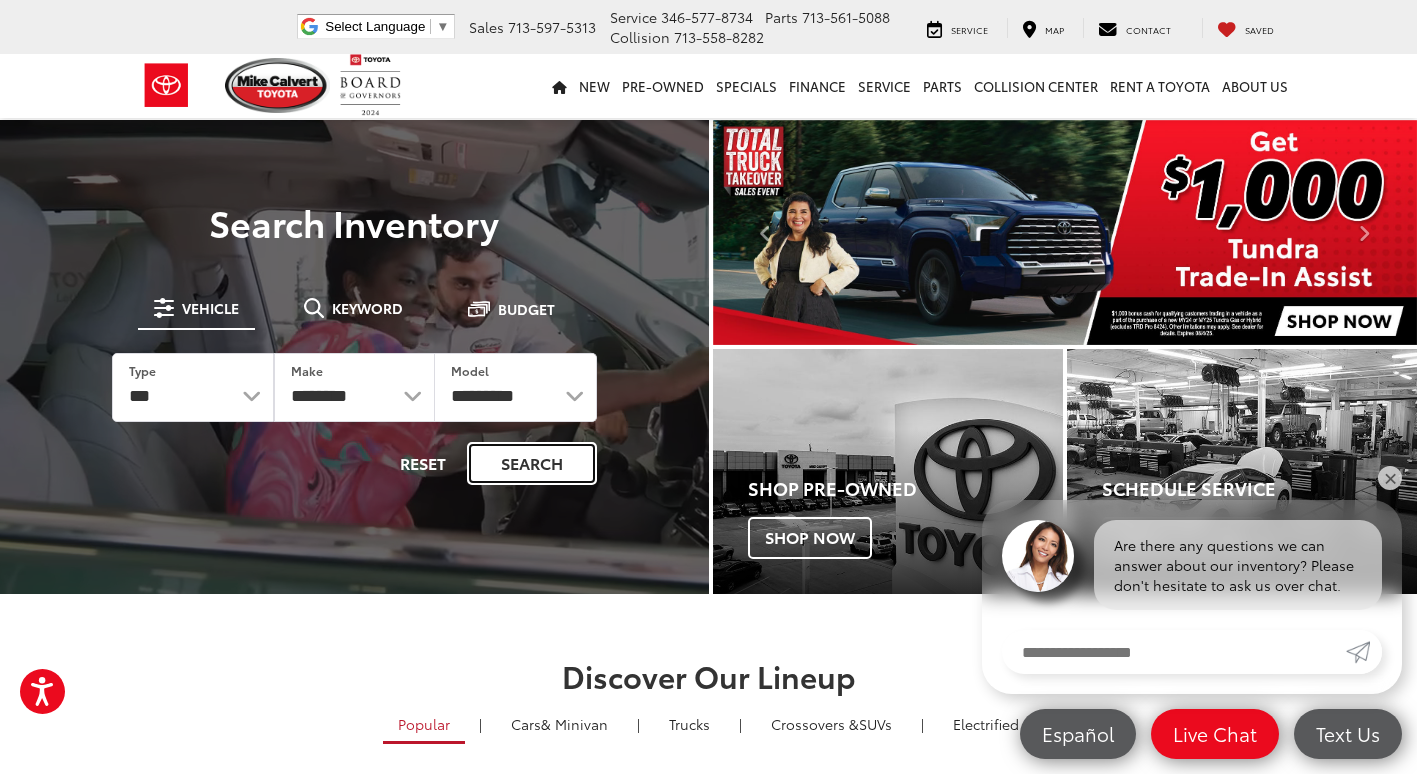 click on "Search" at bounding box center (532, 463) 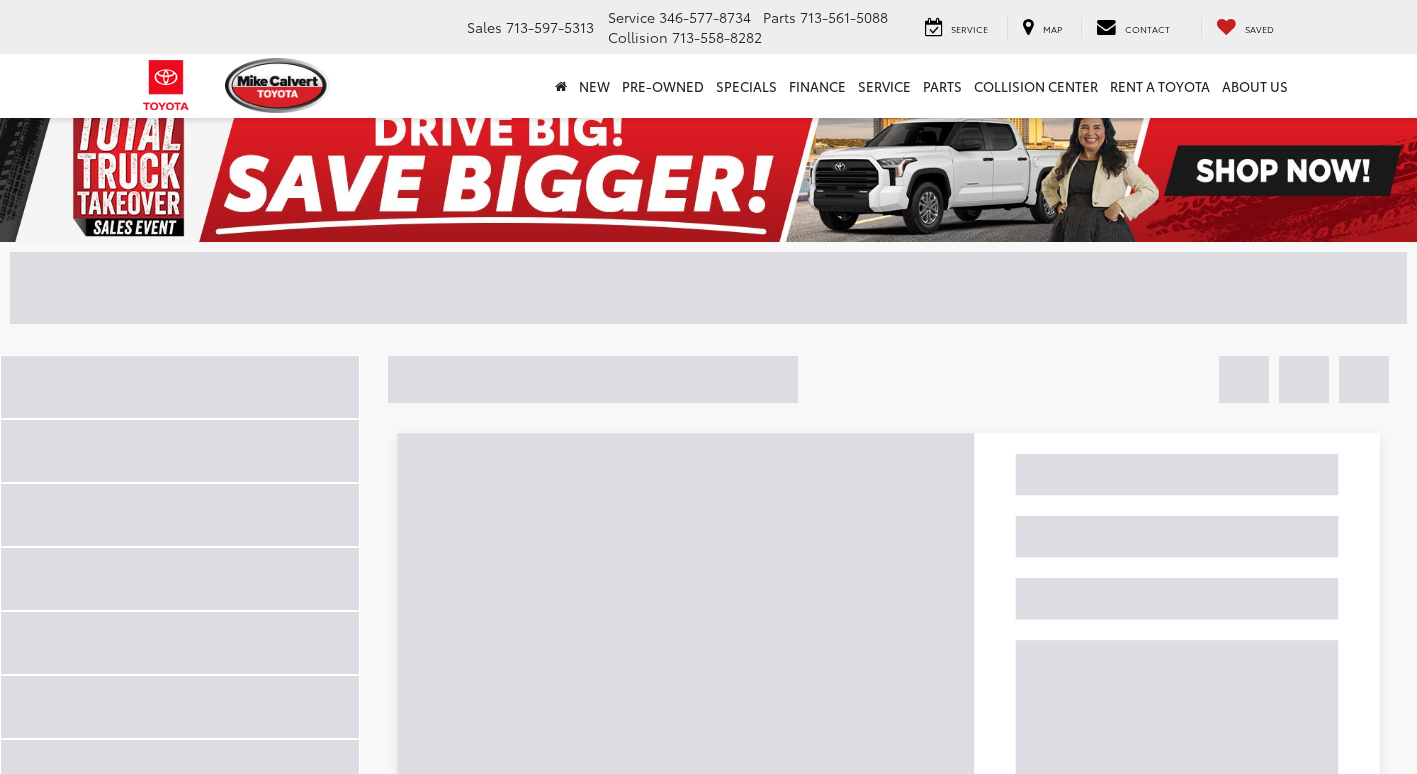 scroll, scrollTop: 0, scrollLeft: 0, axis: both 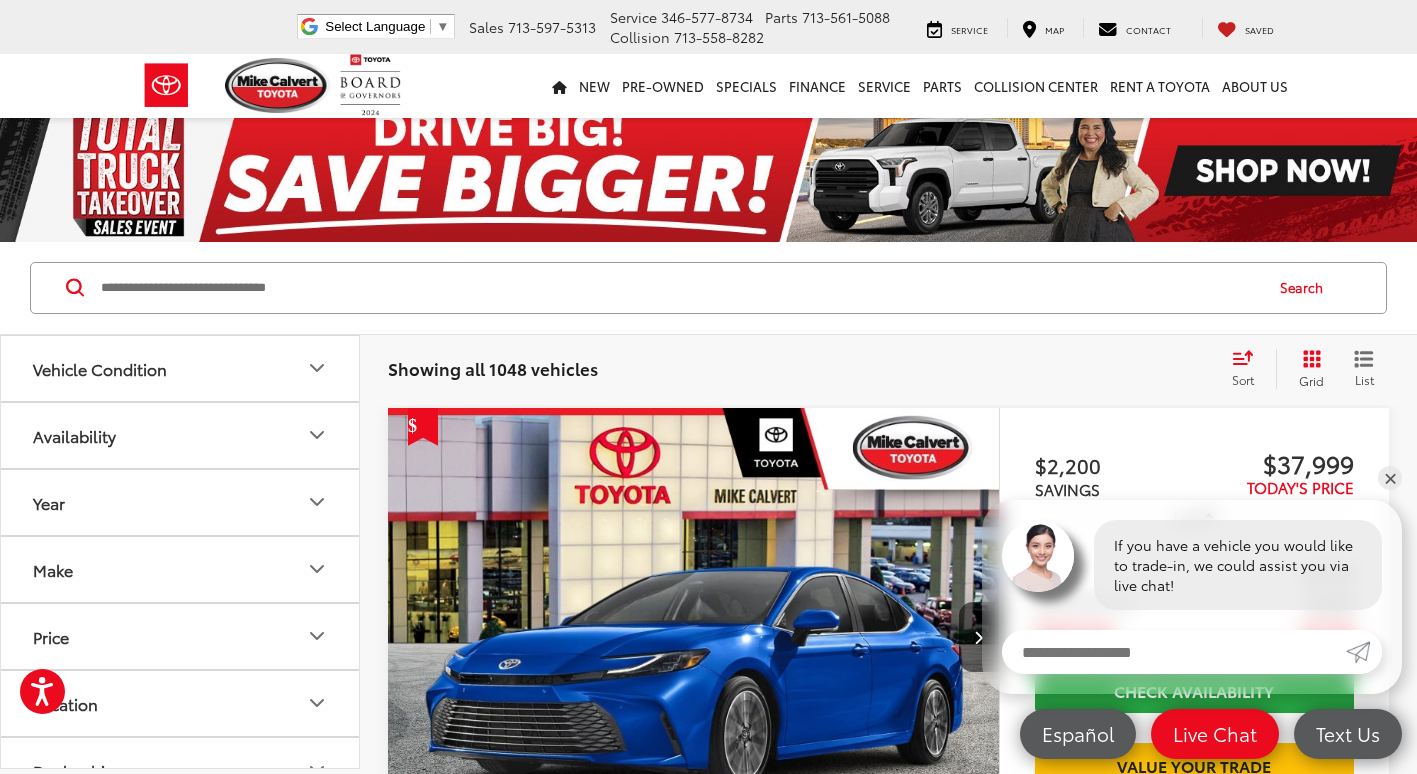 click at bounding box center (680, 288) 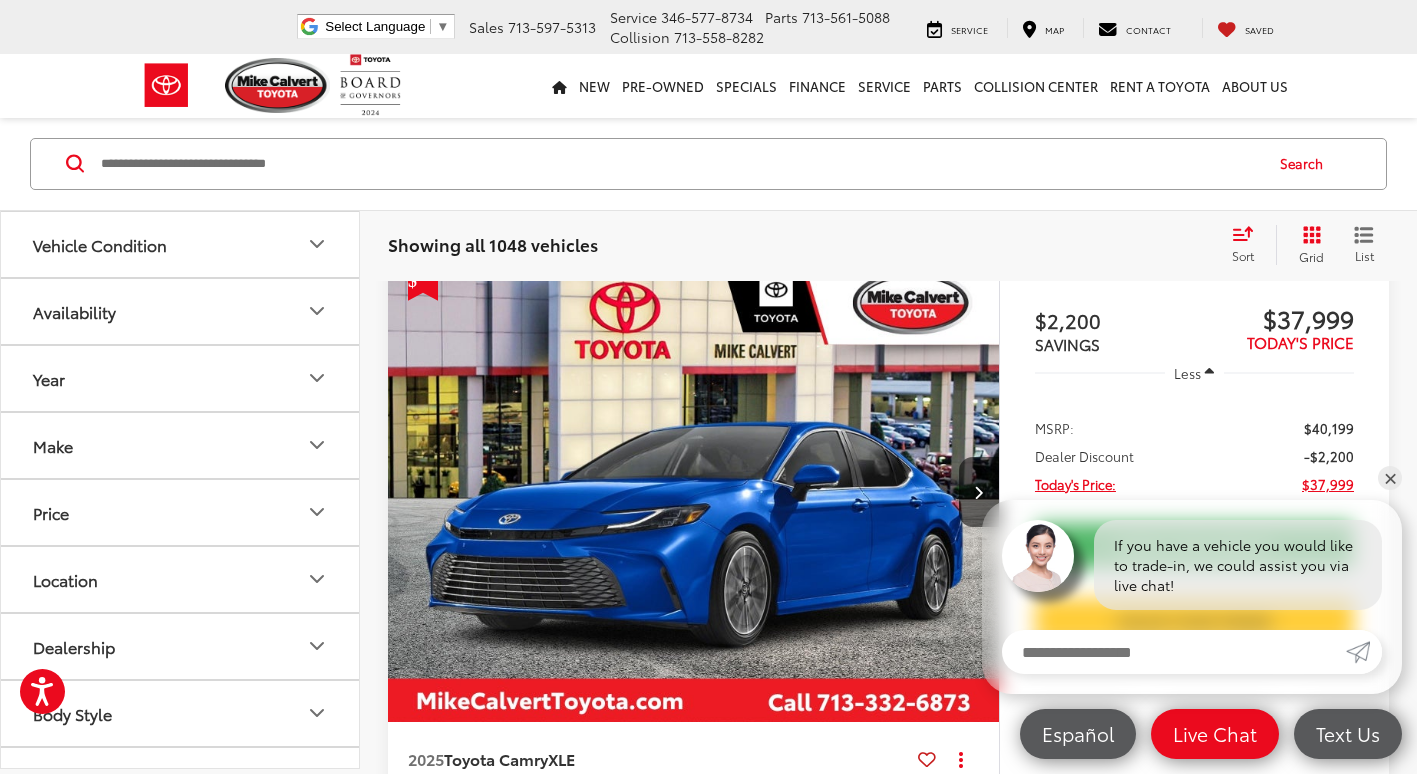 scroll, scrollTop: 100, scrollLeft: 0, axis: vertical 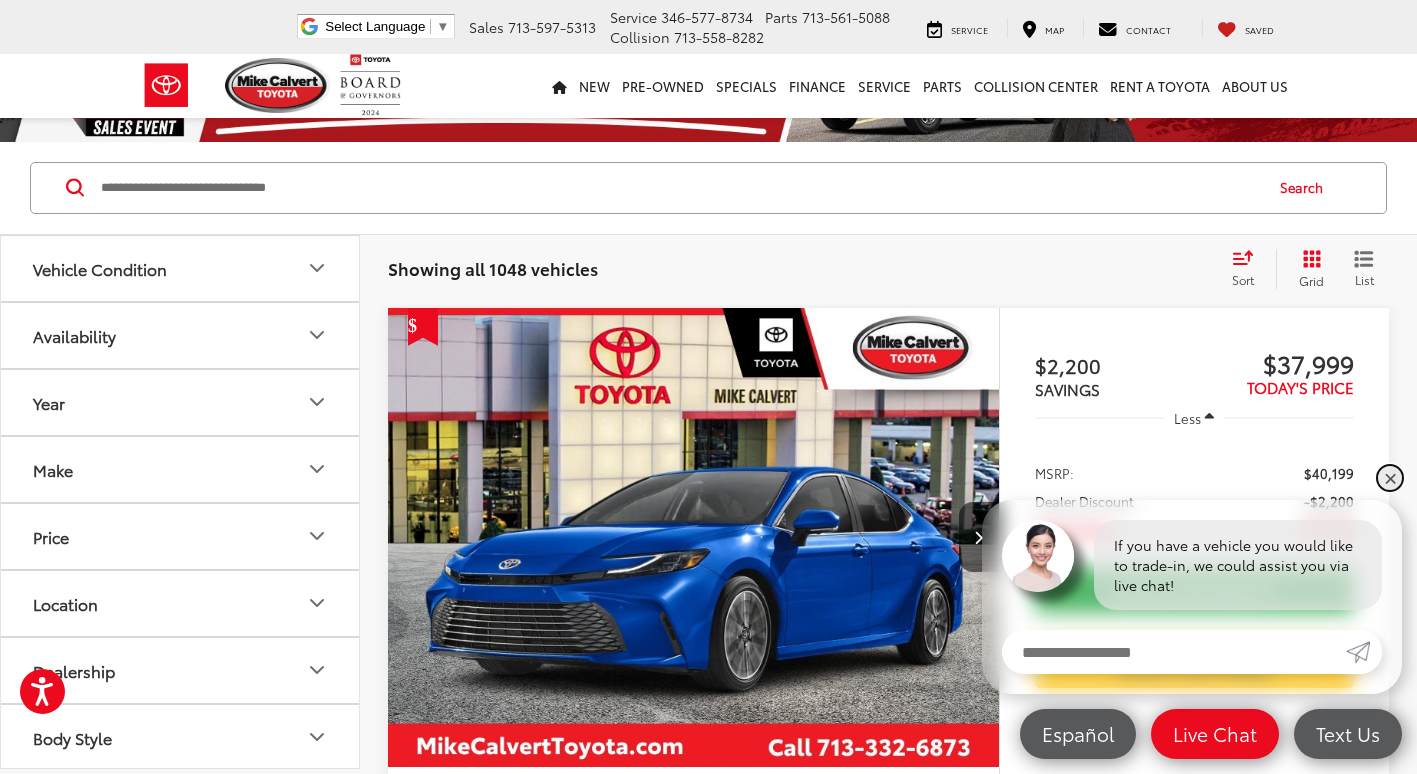 click on "✕" at bounding box center [1390, 478] 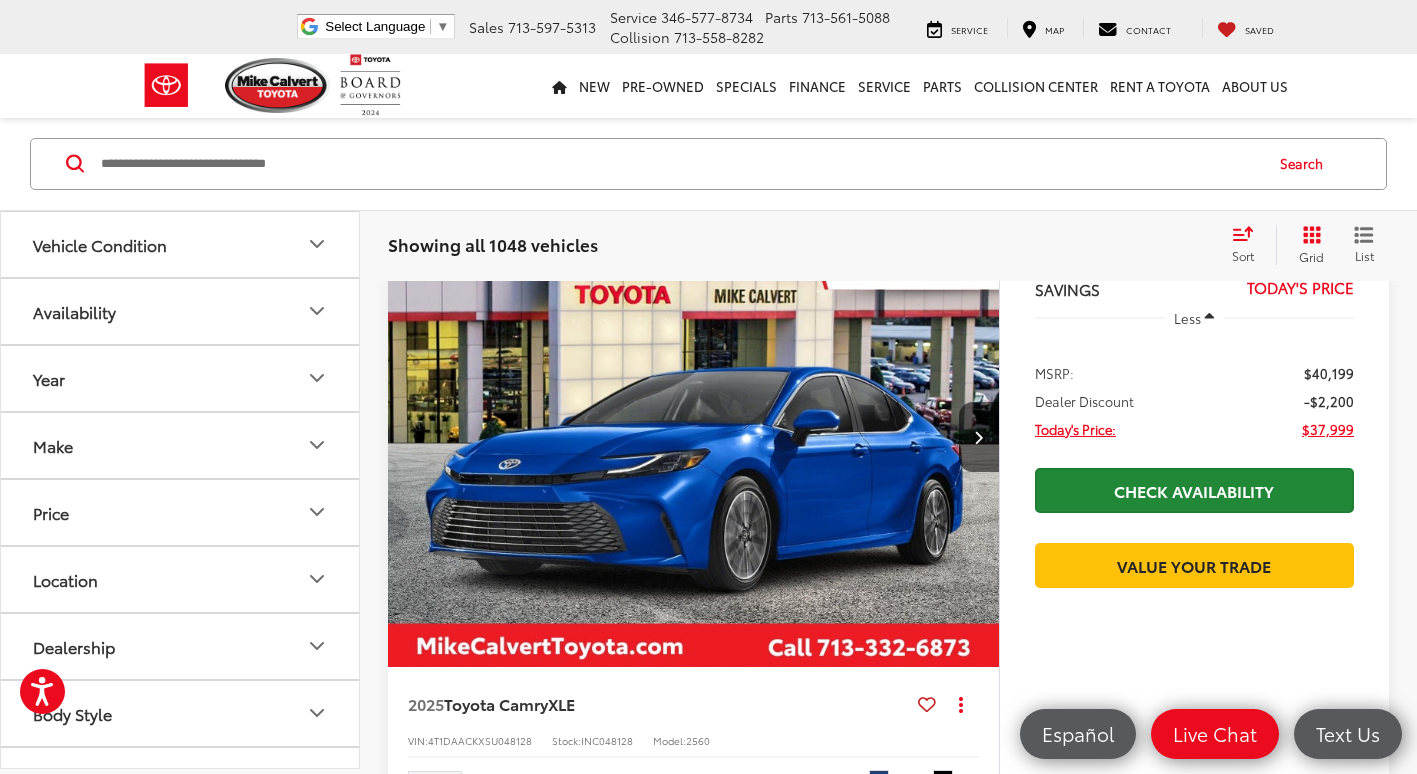 scroll, scrollTop: 0, scrollLeft: 0, axis: both 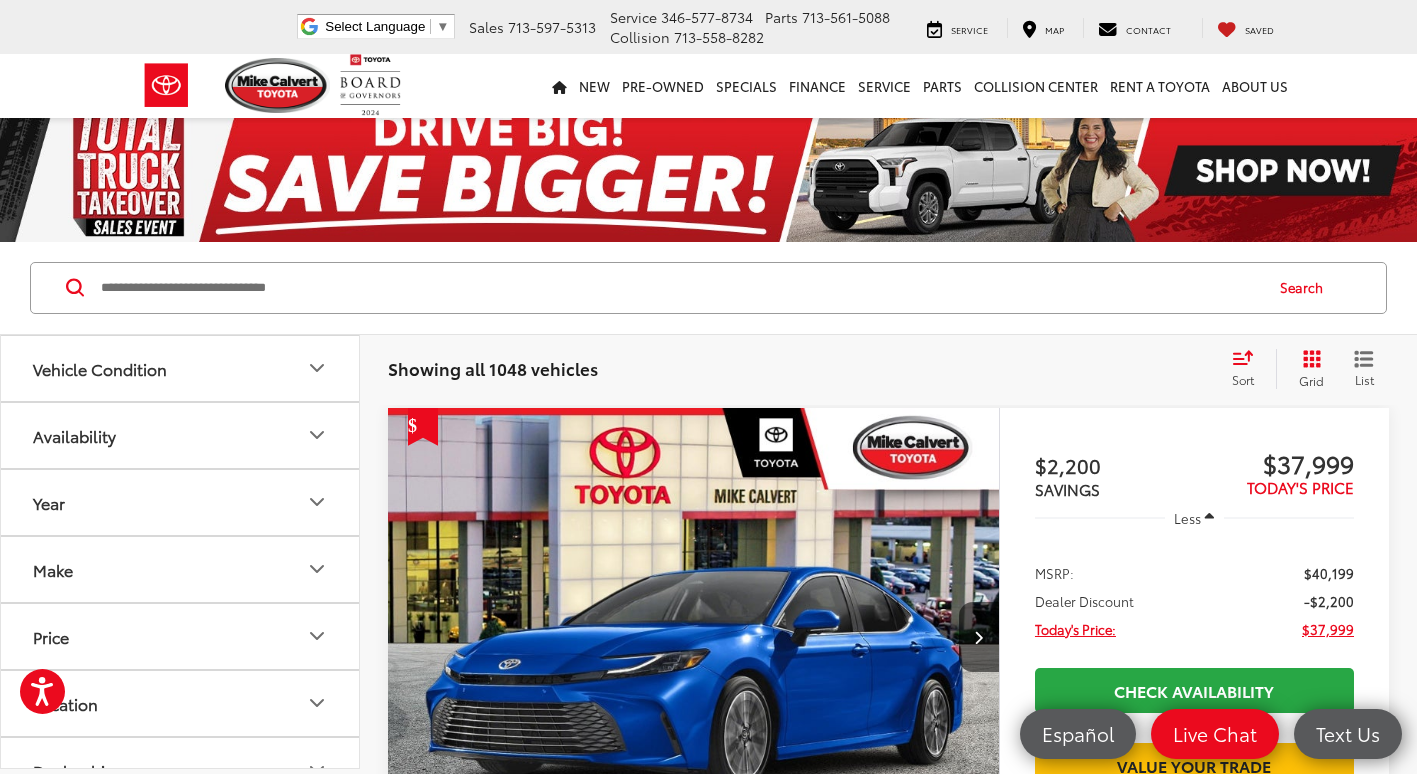 click at bounding box center (680, 288) 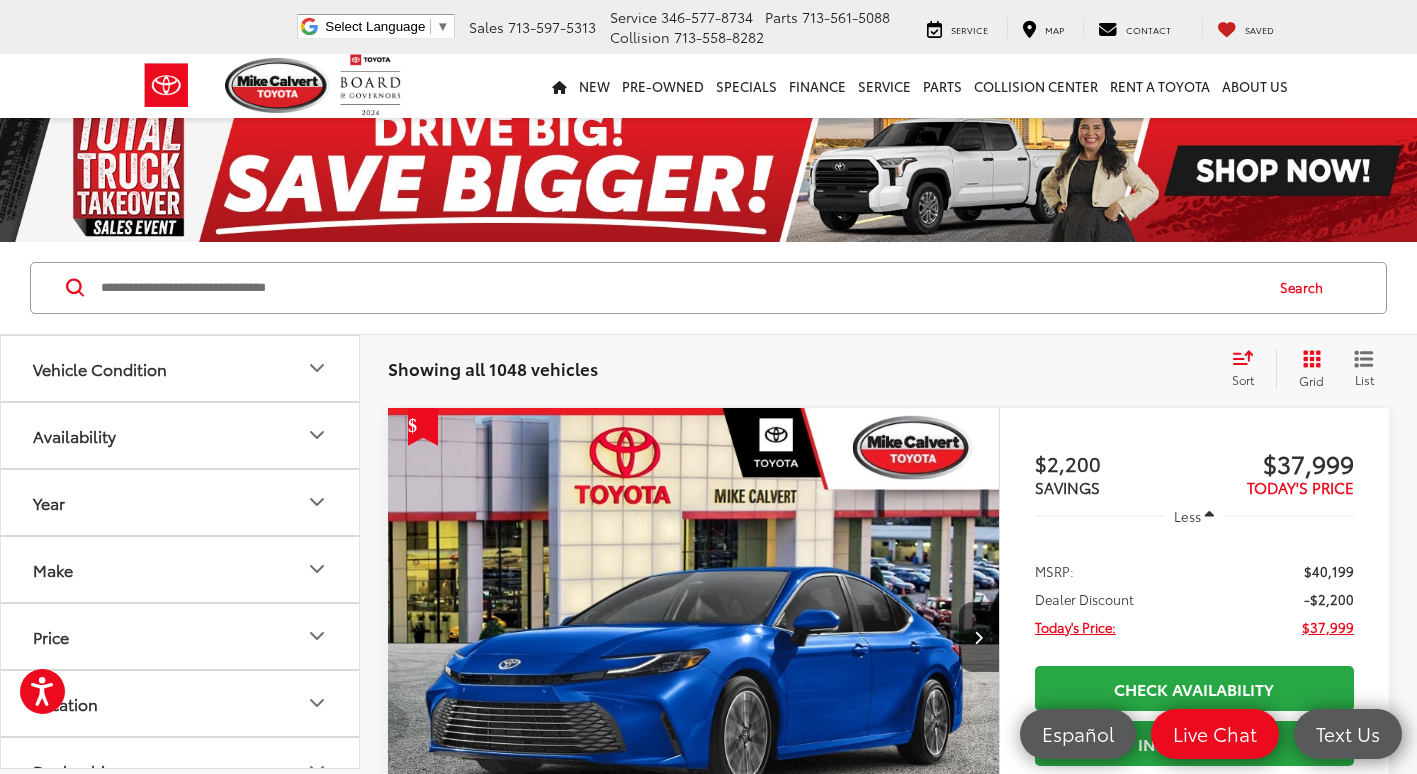 scroll, scrollTop: 200, scrollLeft: 0, axis: vertical 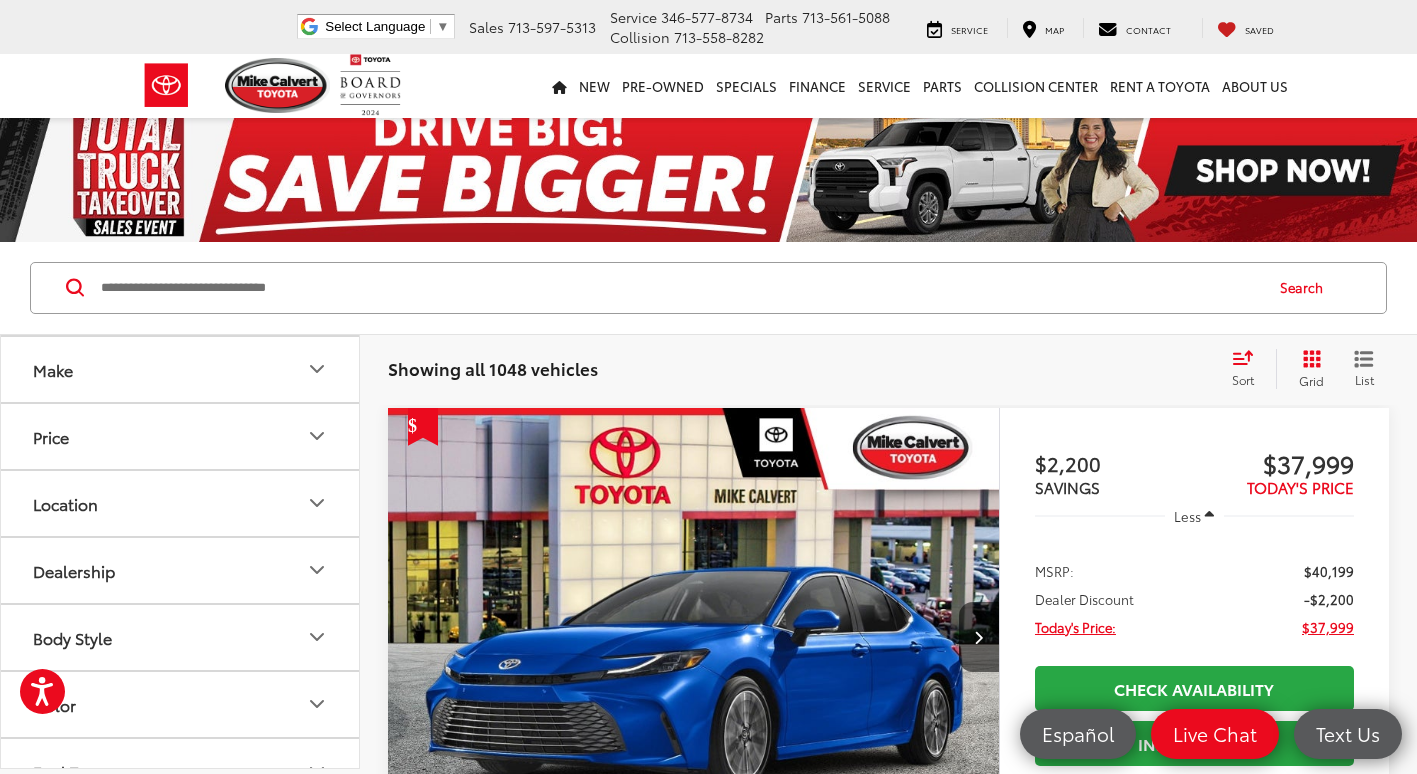 click on "Price" at bounding box center [181, 436] 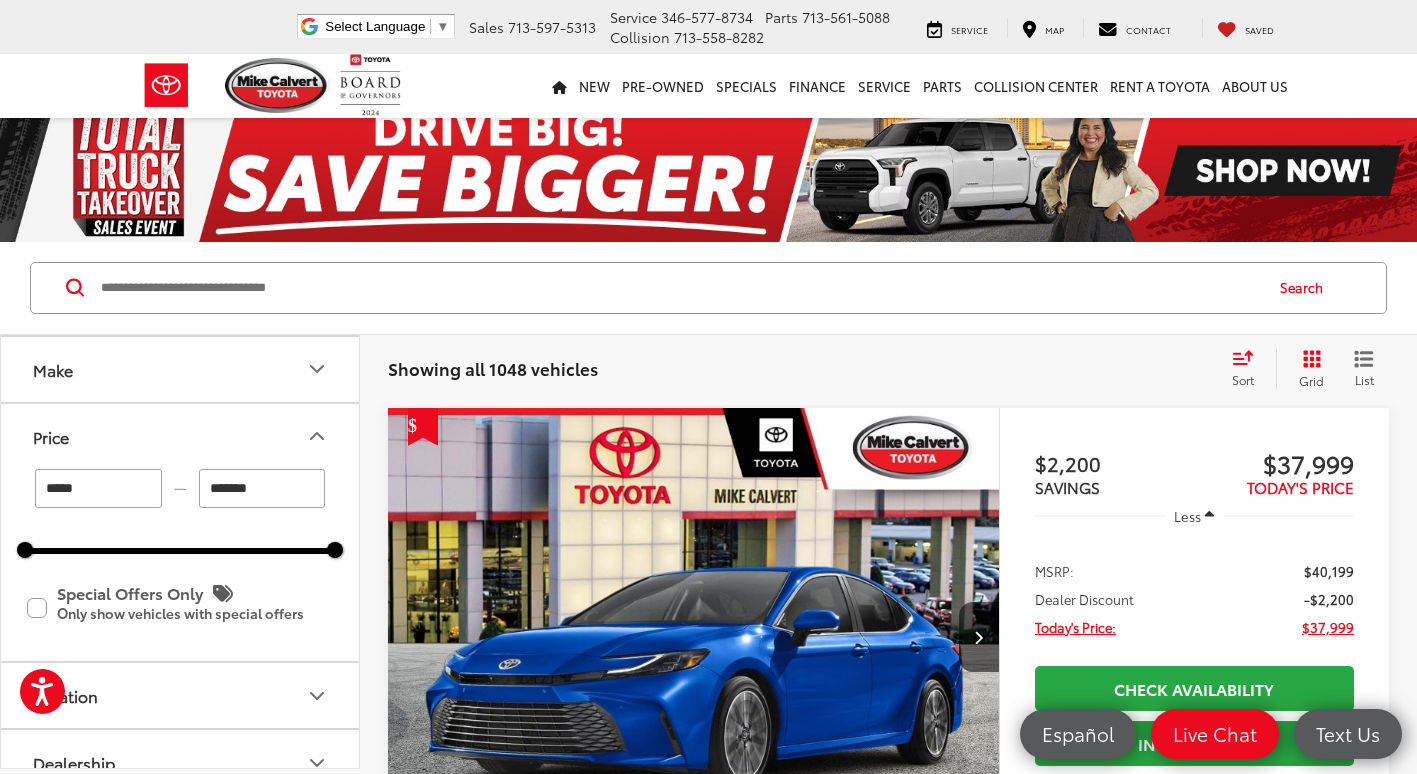 drag, startPoint x: 267, startPoint y: 483, endPoint x: 201, endPoint y: 481, distance: 66.0303 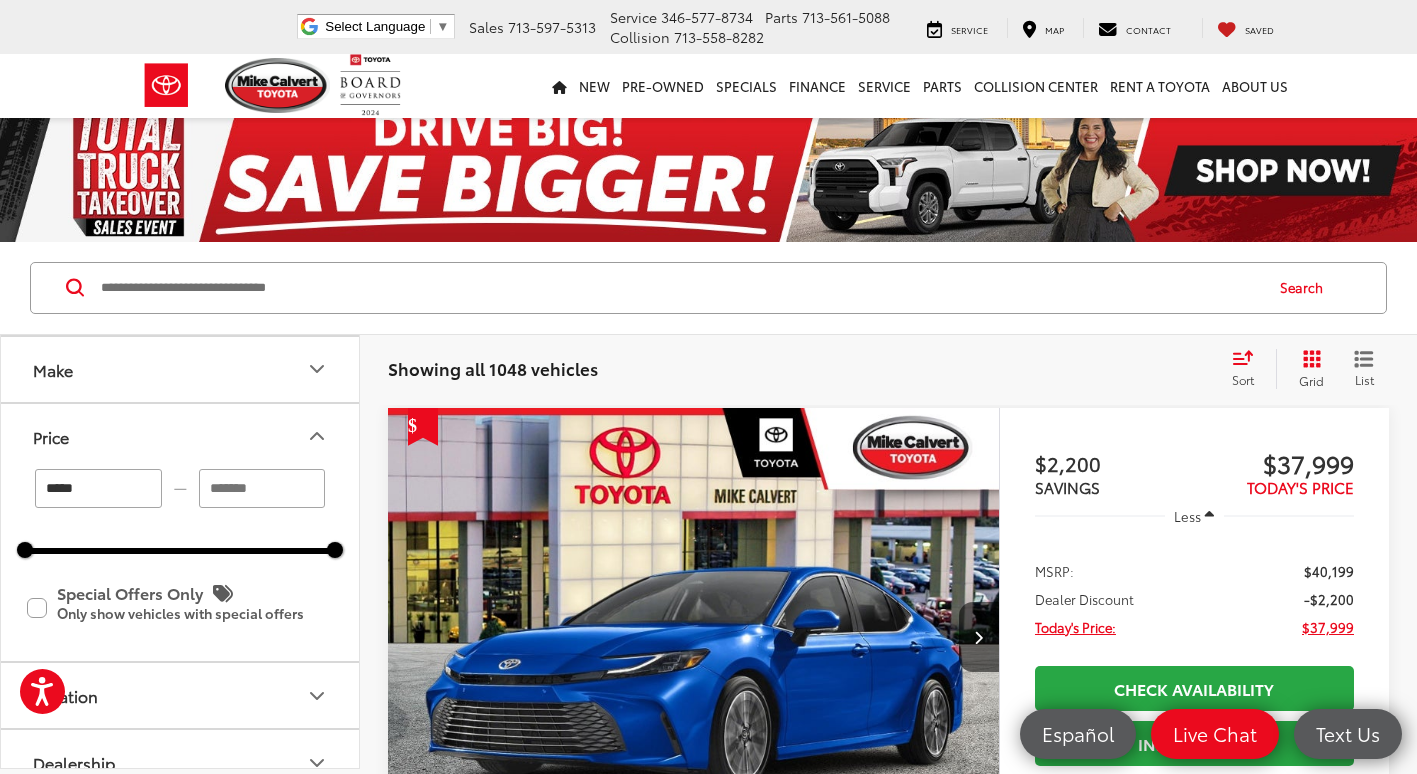 click on "*****" at bounding box center (98, 488) 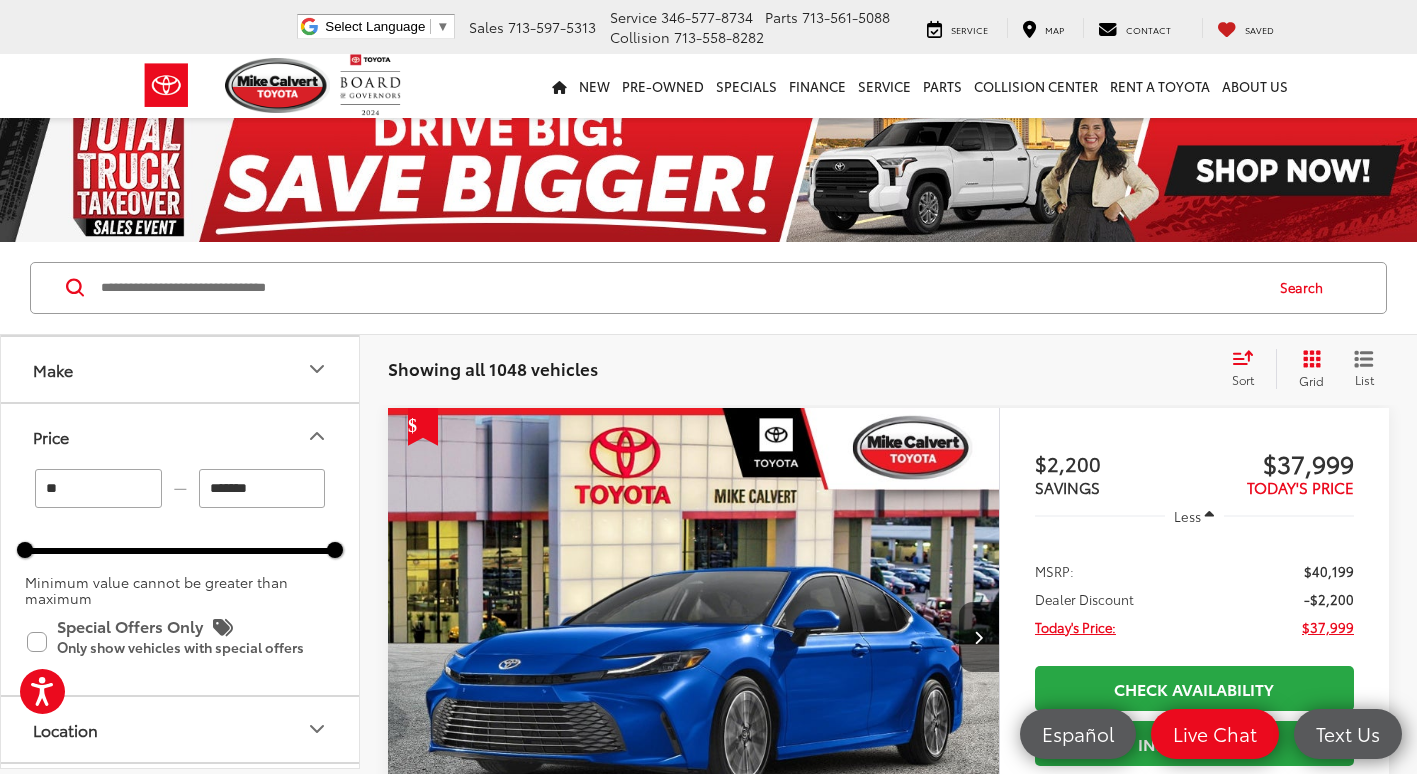 type on "*" 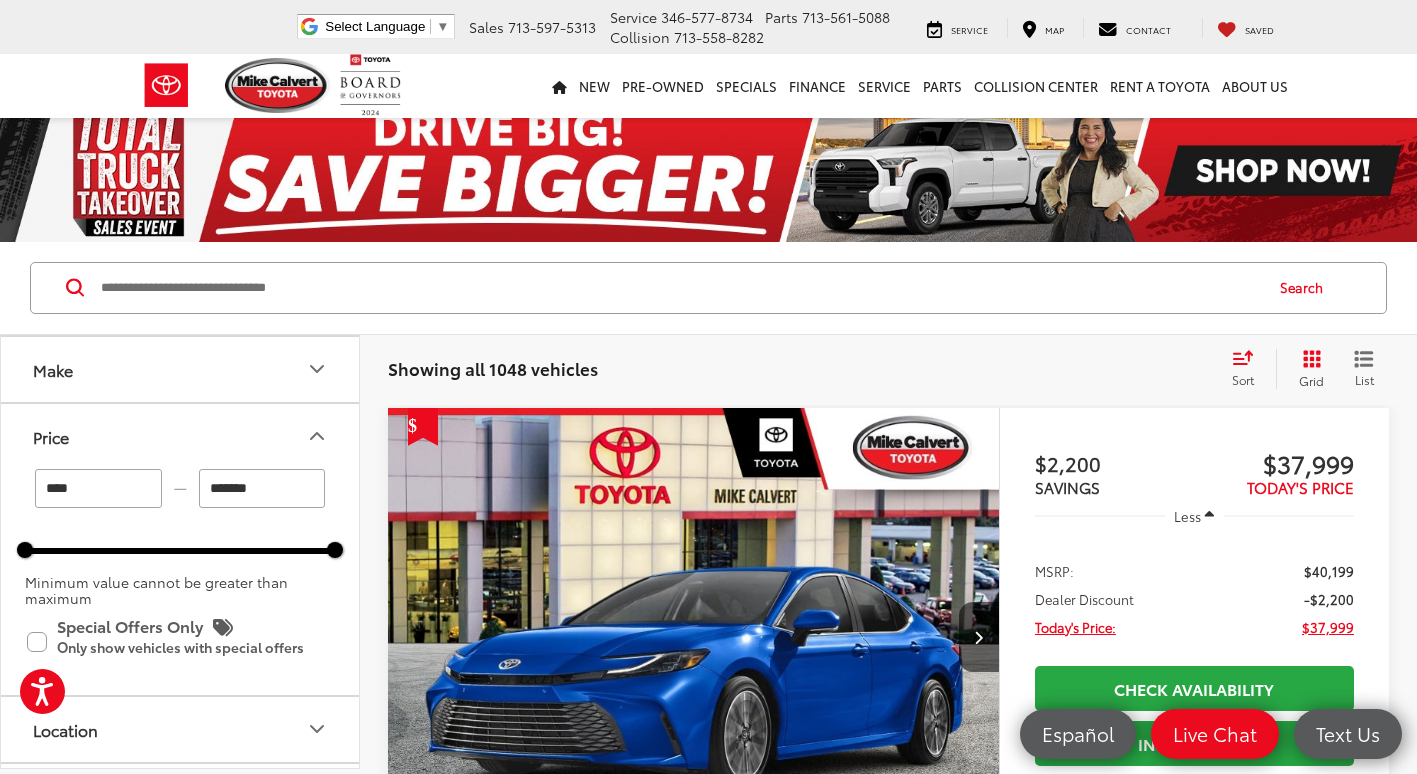 type on "*****" 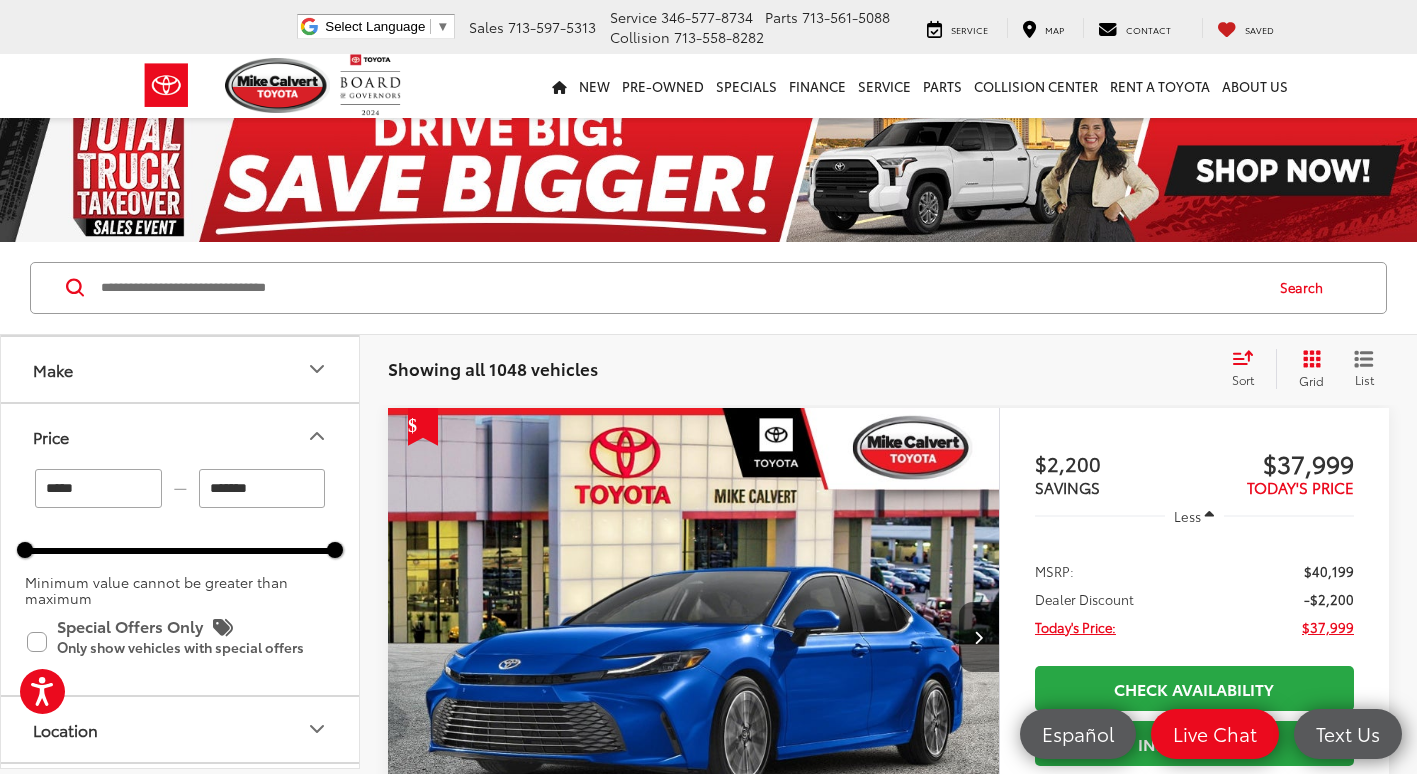 drag, startPoint x: 271, startPoint y: 487, endPoint x: 147, endPoint y: 486, distance: 124.004036 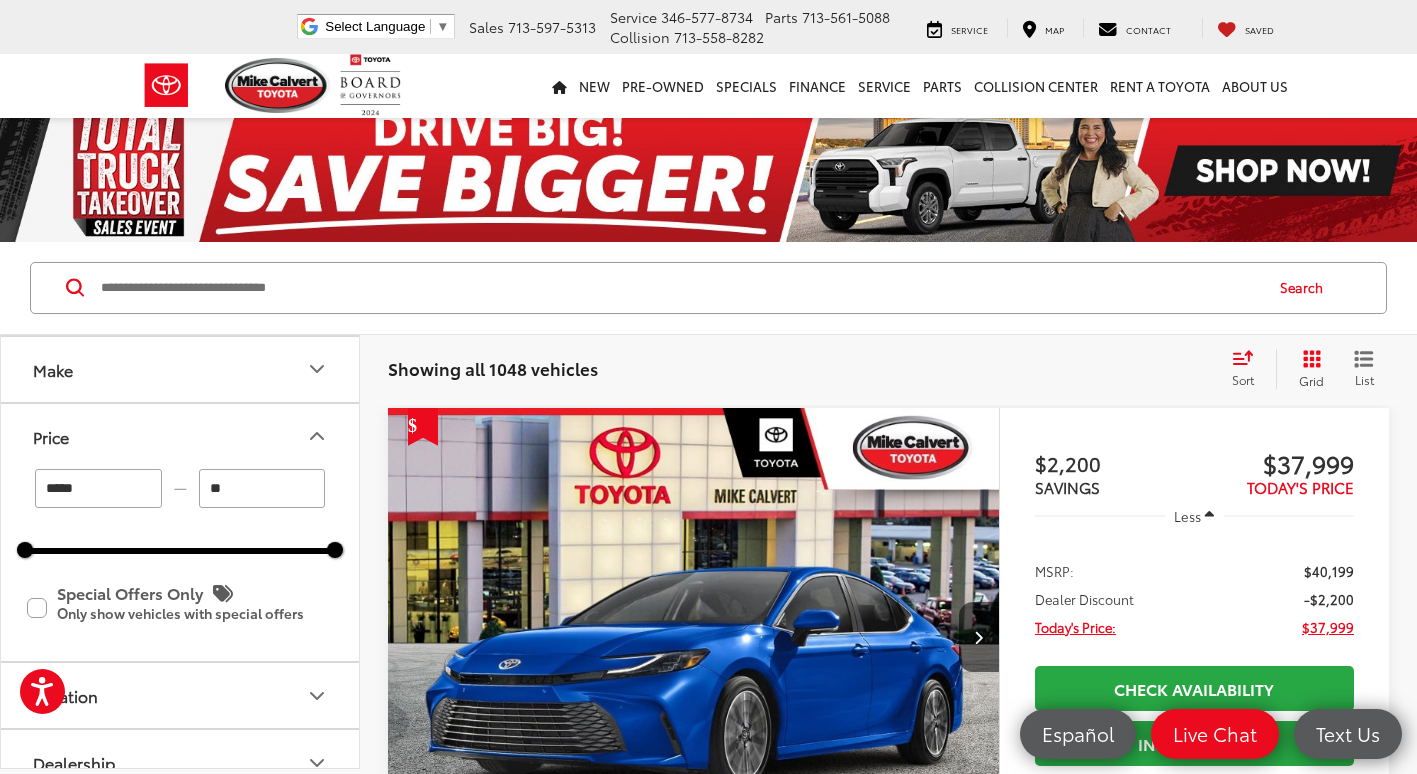 type on "*******" 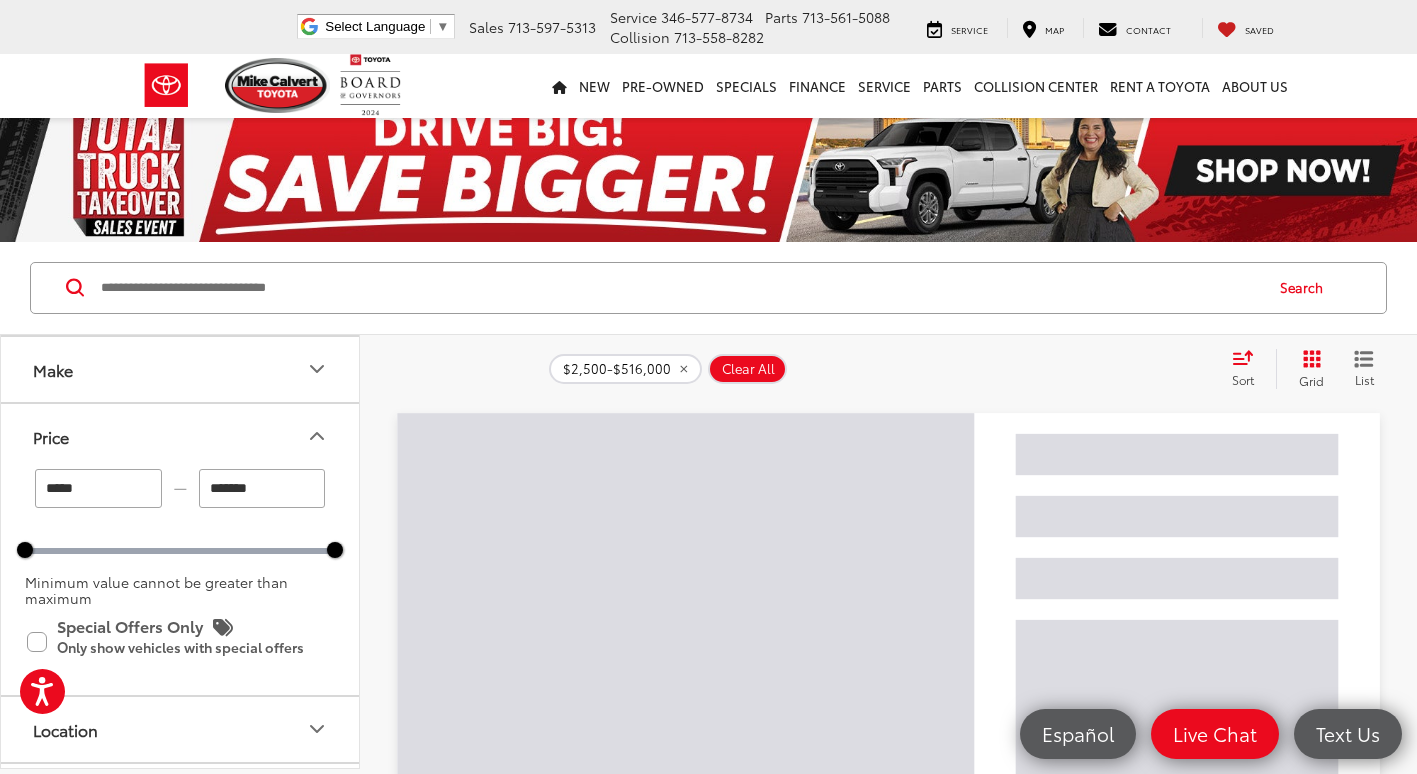 click on "*******" at bounding box center (262, 488) 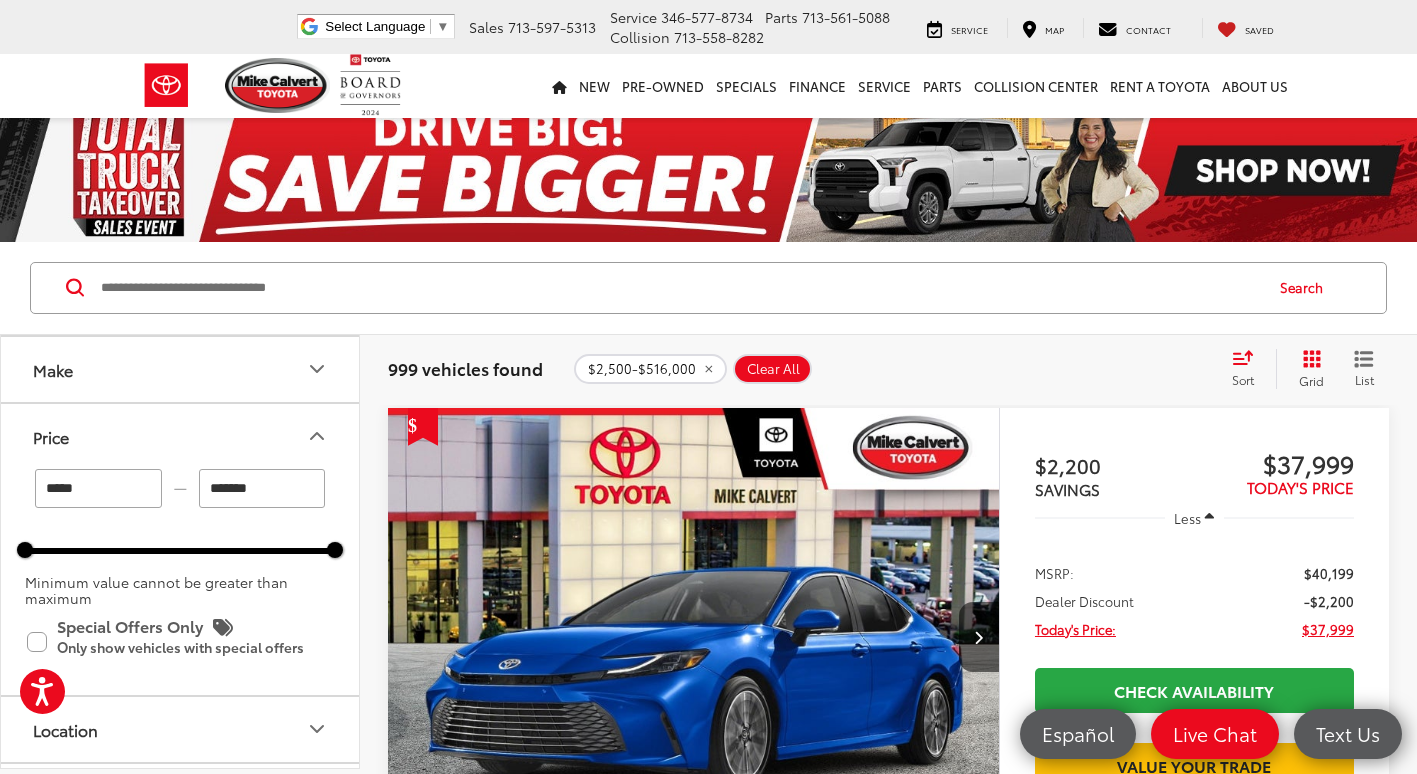 drag, startPoint x: 273, startPoint y: 493, endPoint x: 256, endPoint y: 461, distance: 36.23534 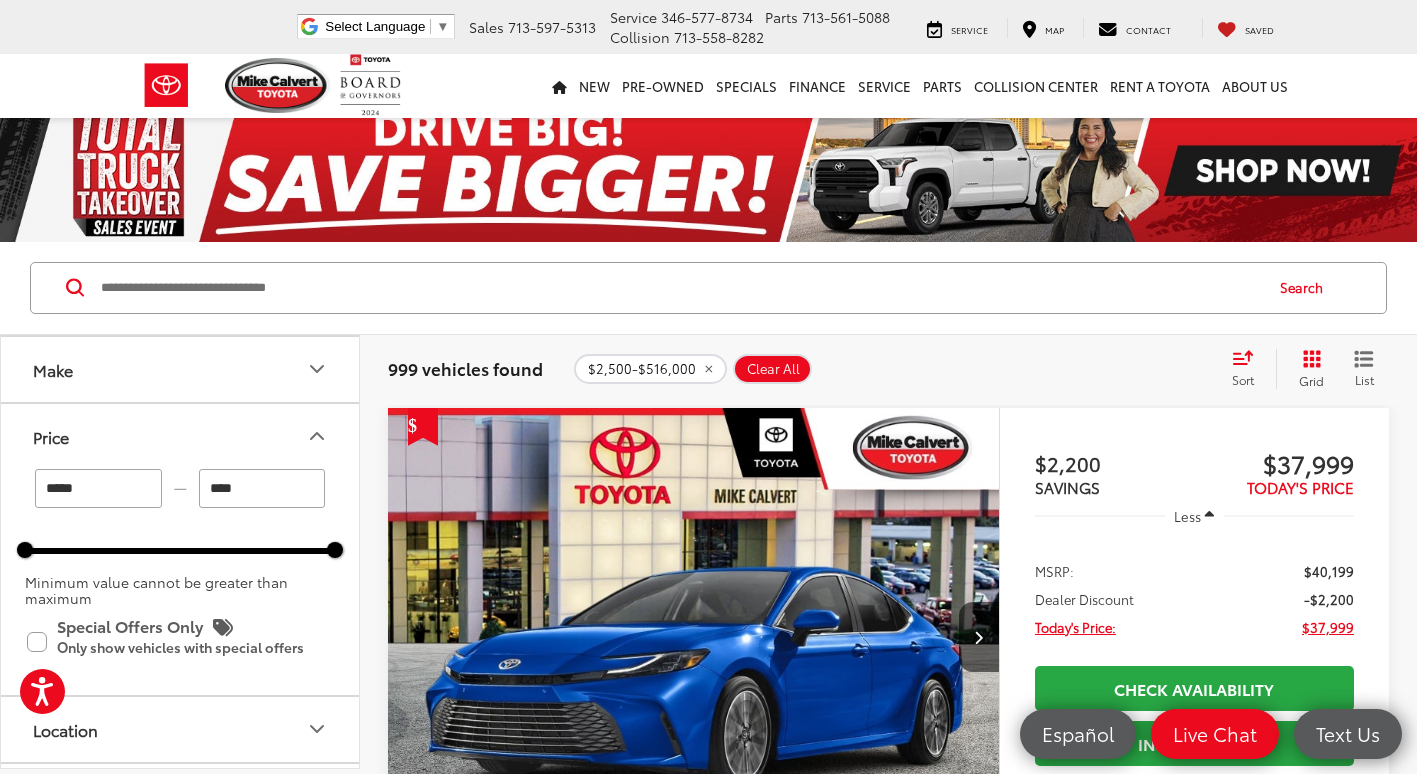 type on "*****" 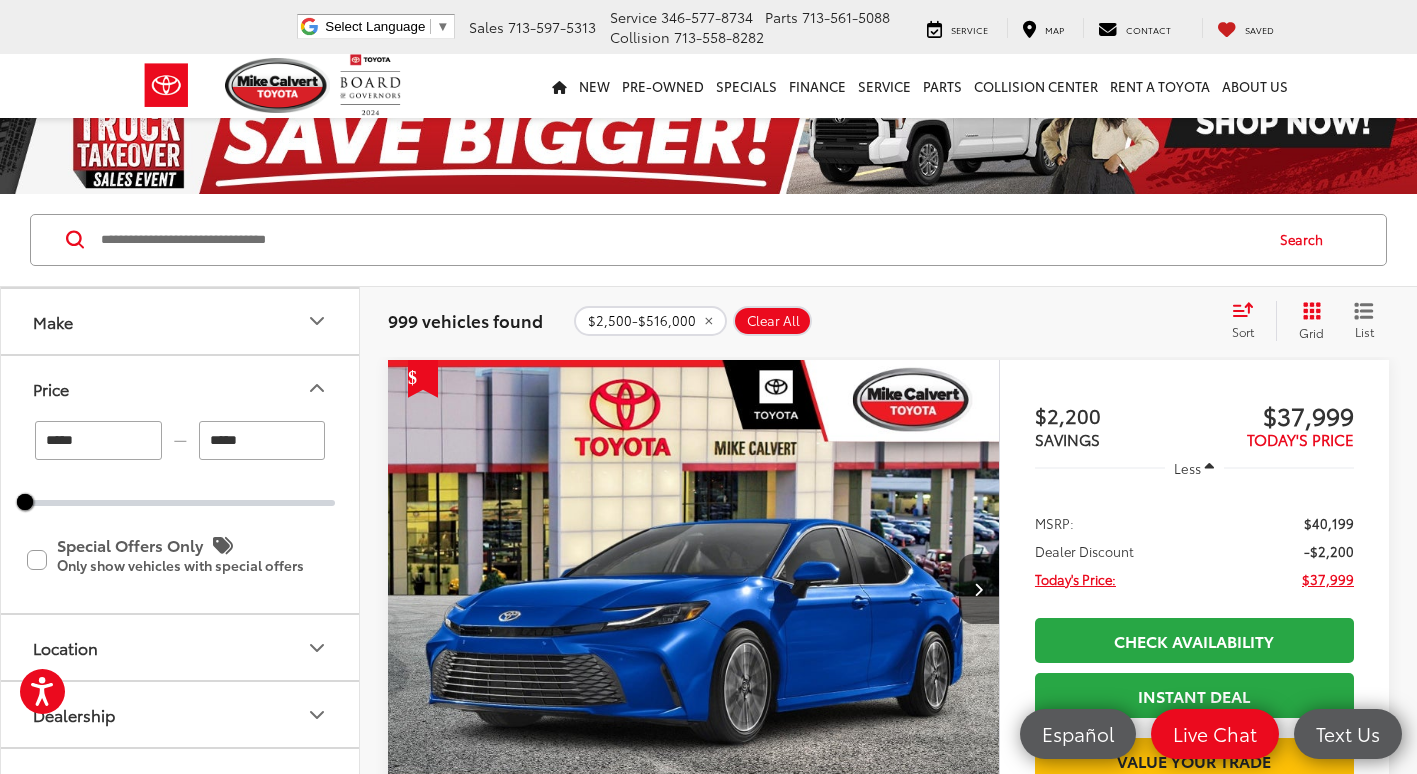 scroll, scrollTop: 0, scrollLeft: 0, axis: both 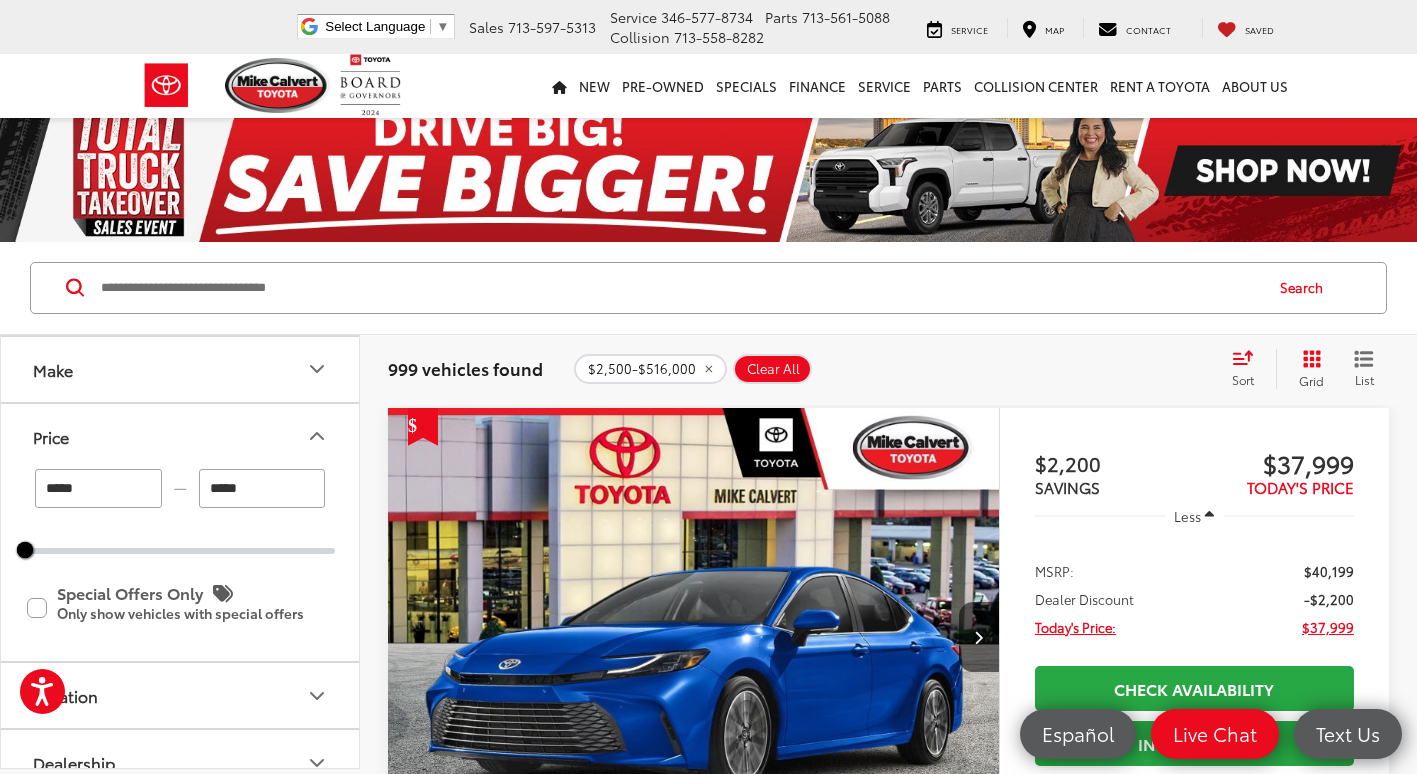 click on "Search" at bounding box center (1306, 288) 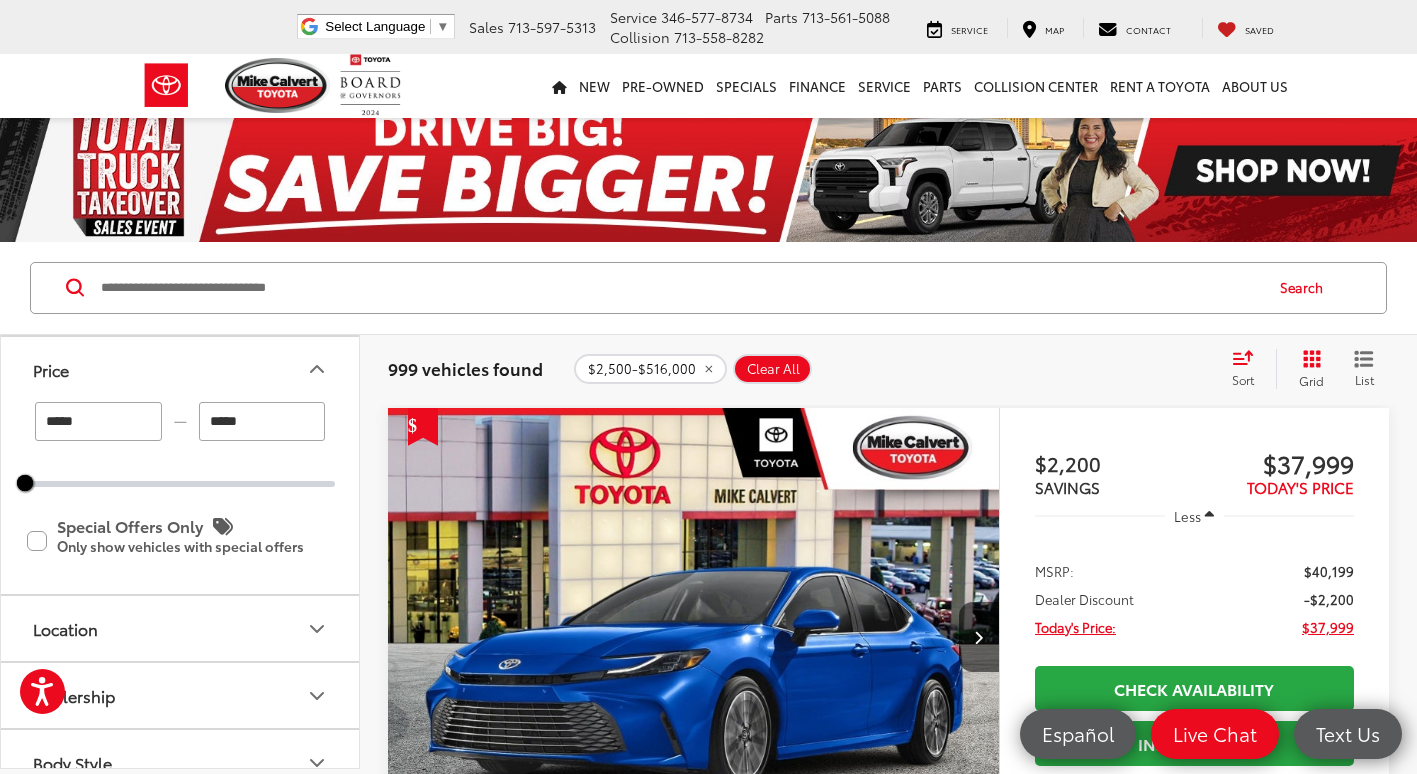 scroll, scrollTop: 133, scrollLeft: 0, axis: vertical 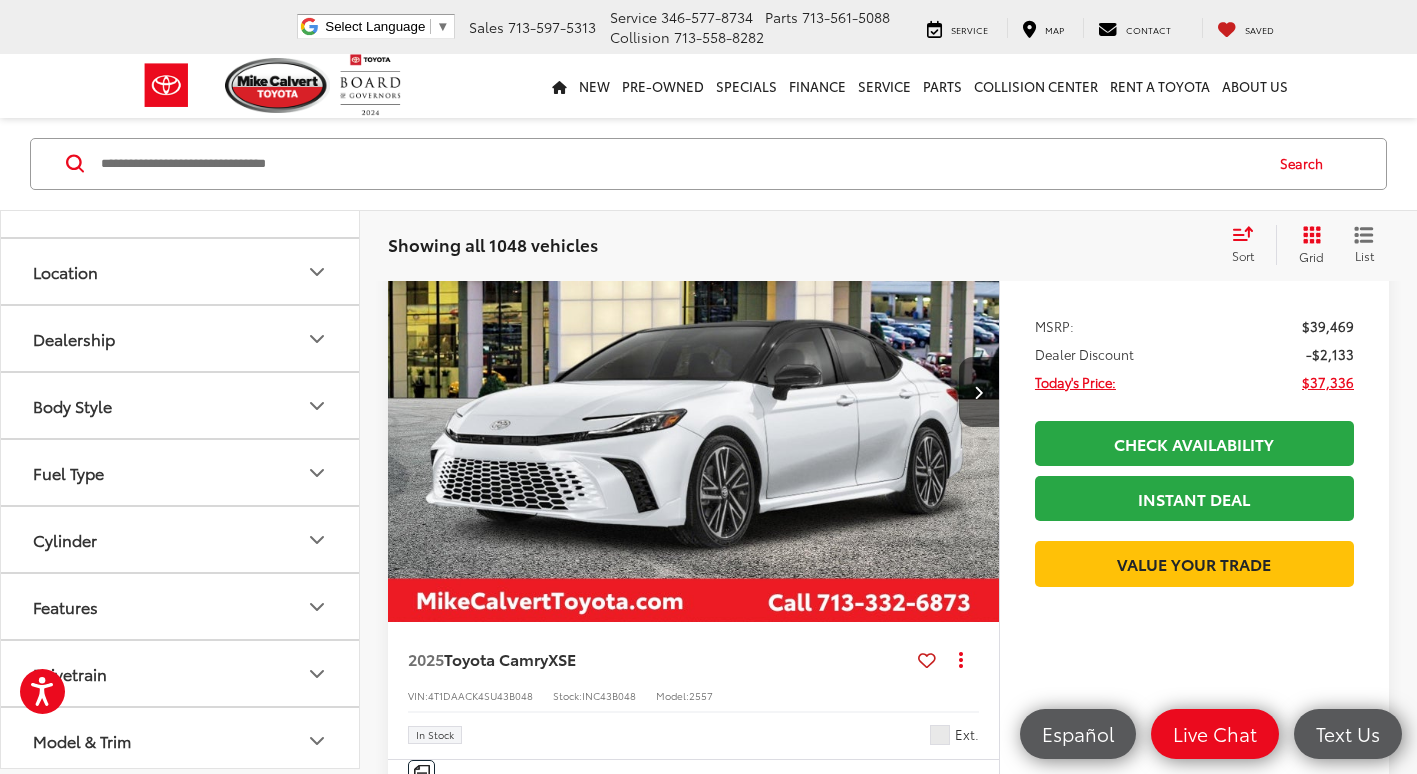 click at bounding box center (680, 164) 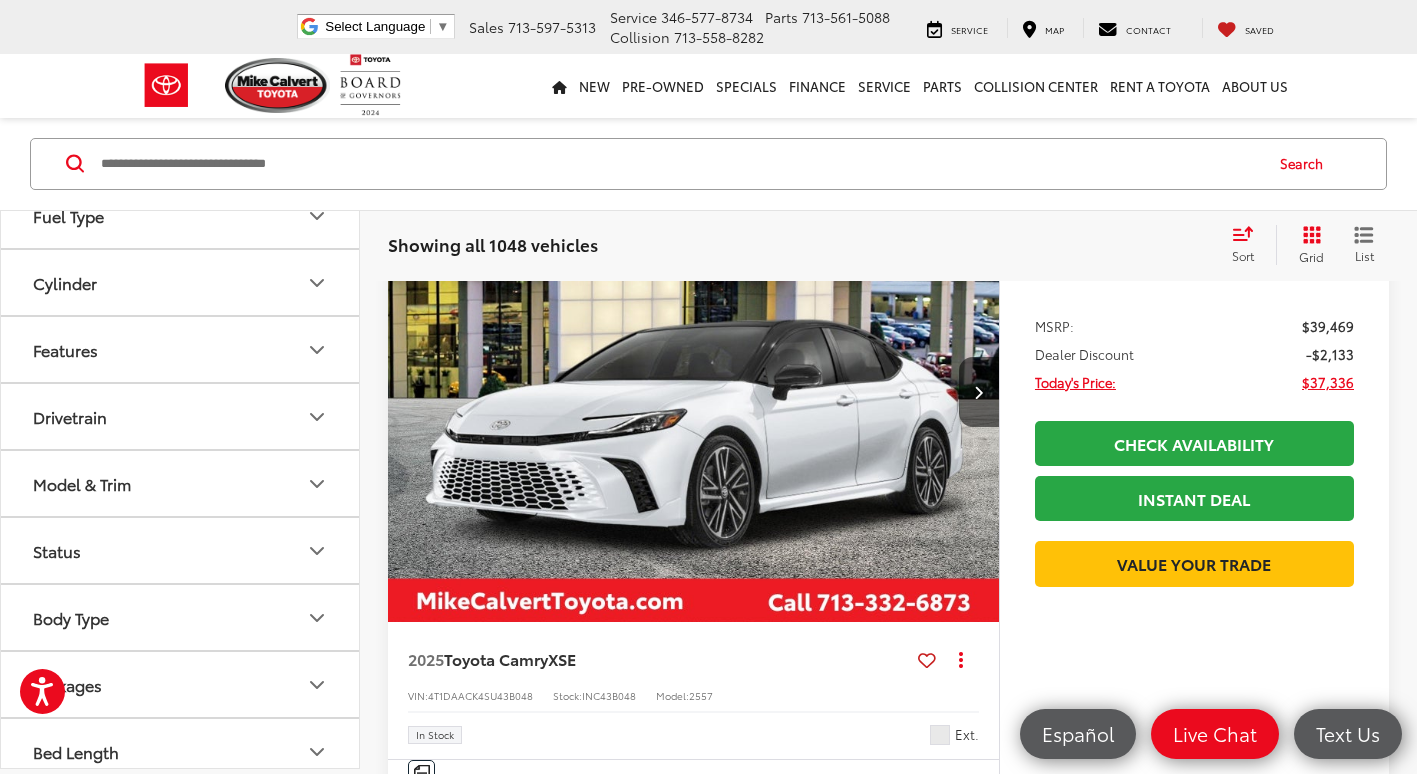 scroll, scrollTop: 707, scrollLeft: 0, axis: vertical 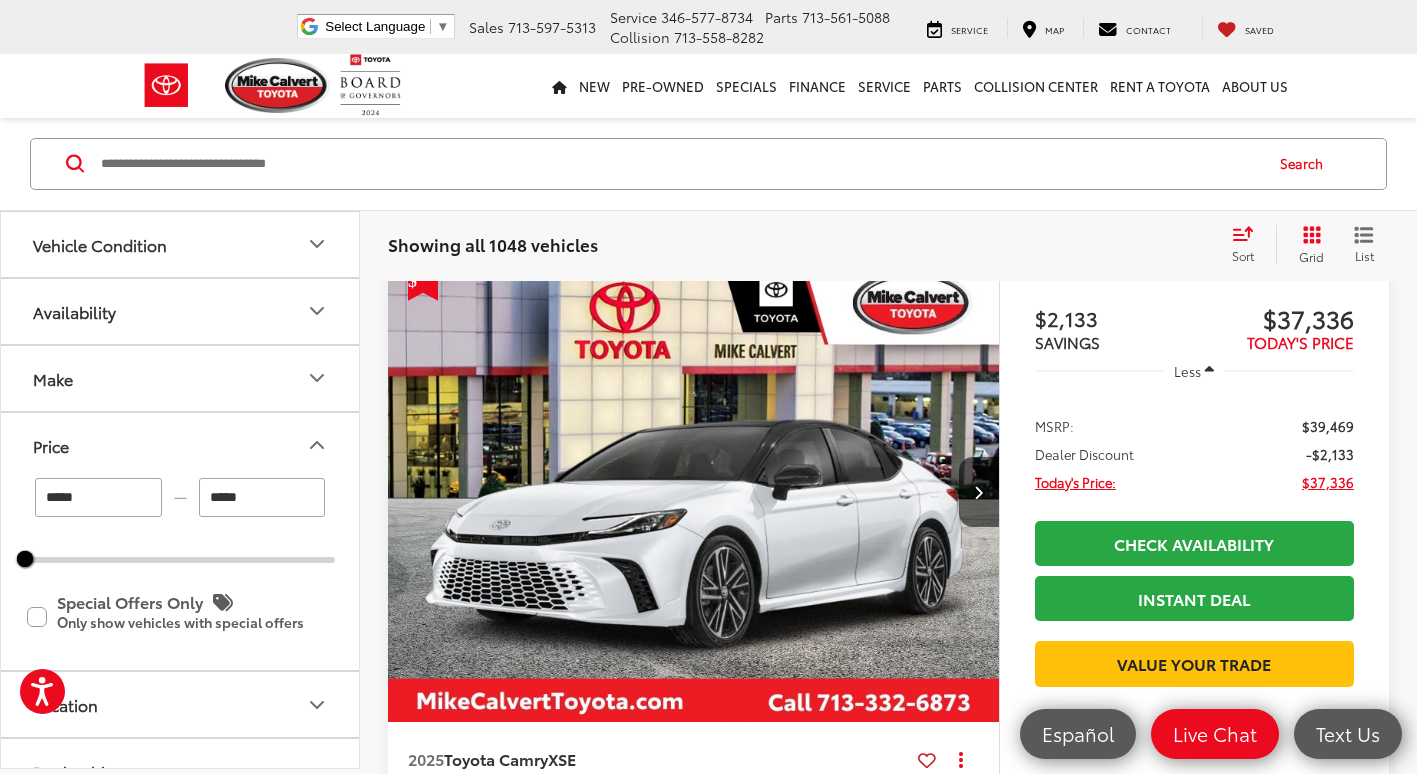 drag, startPoint x: 280, startPoint y: 499, endPoint x: 200, endPoint y: 488, distance: 80.75271 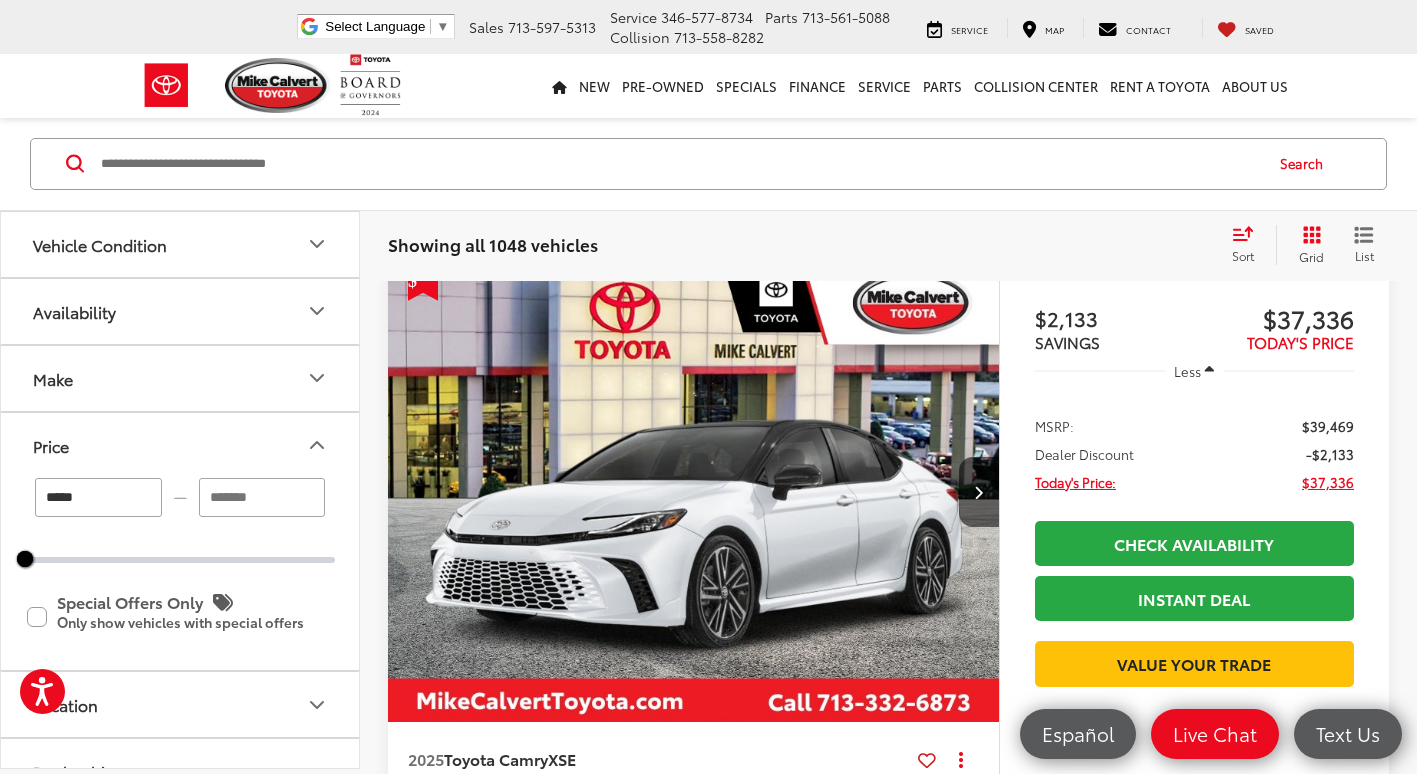 click at bounding box center (262, 497) 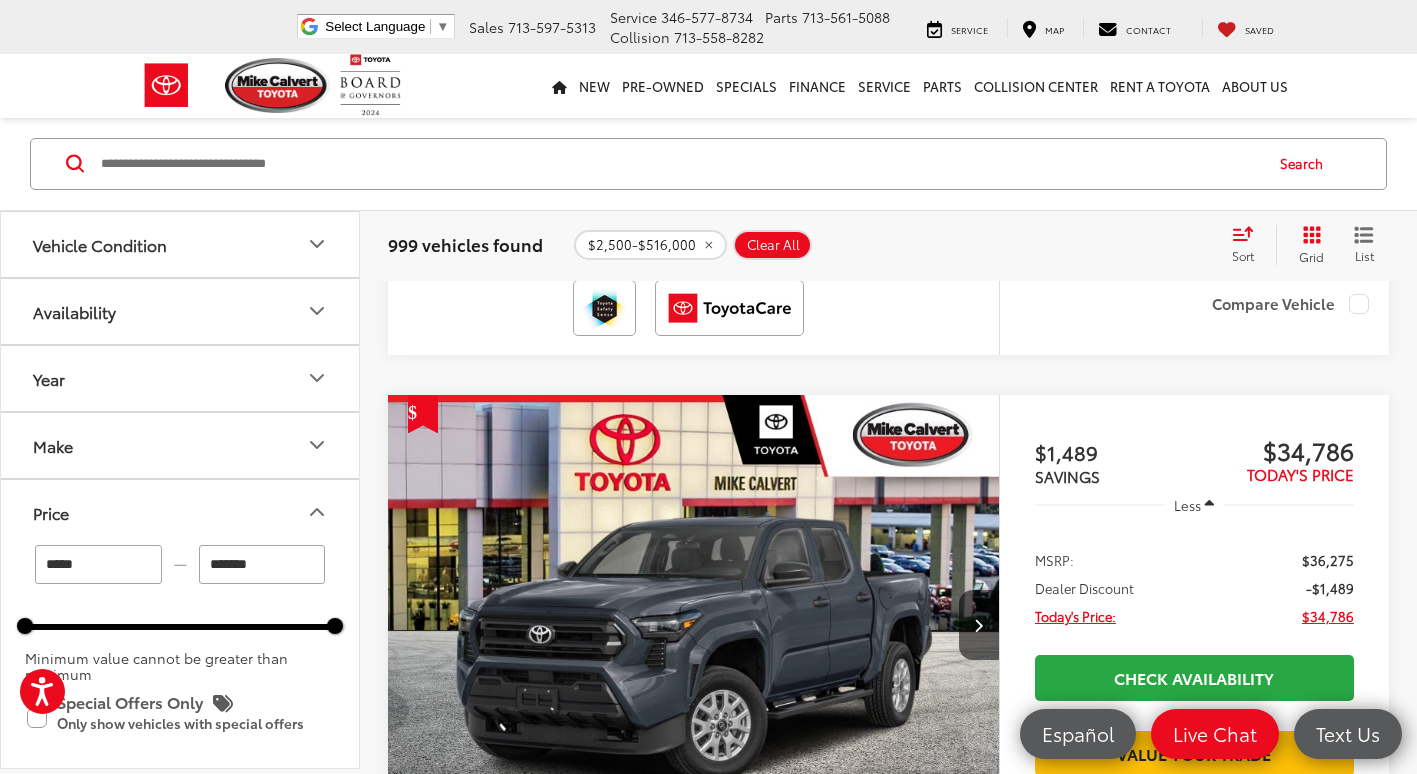 scroll, scrollTop: 124, scrollLeft: 0, axis: vertical 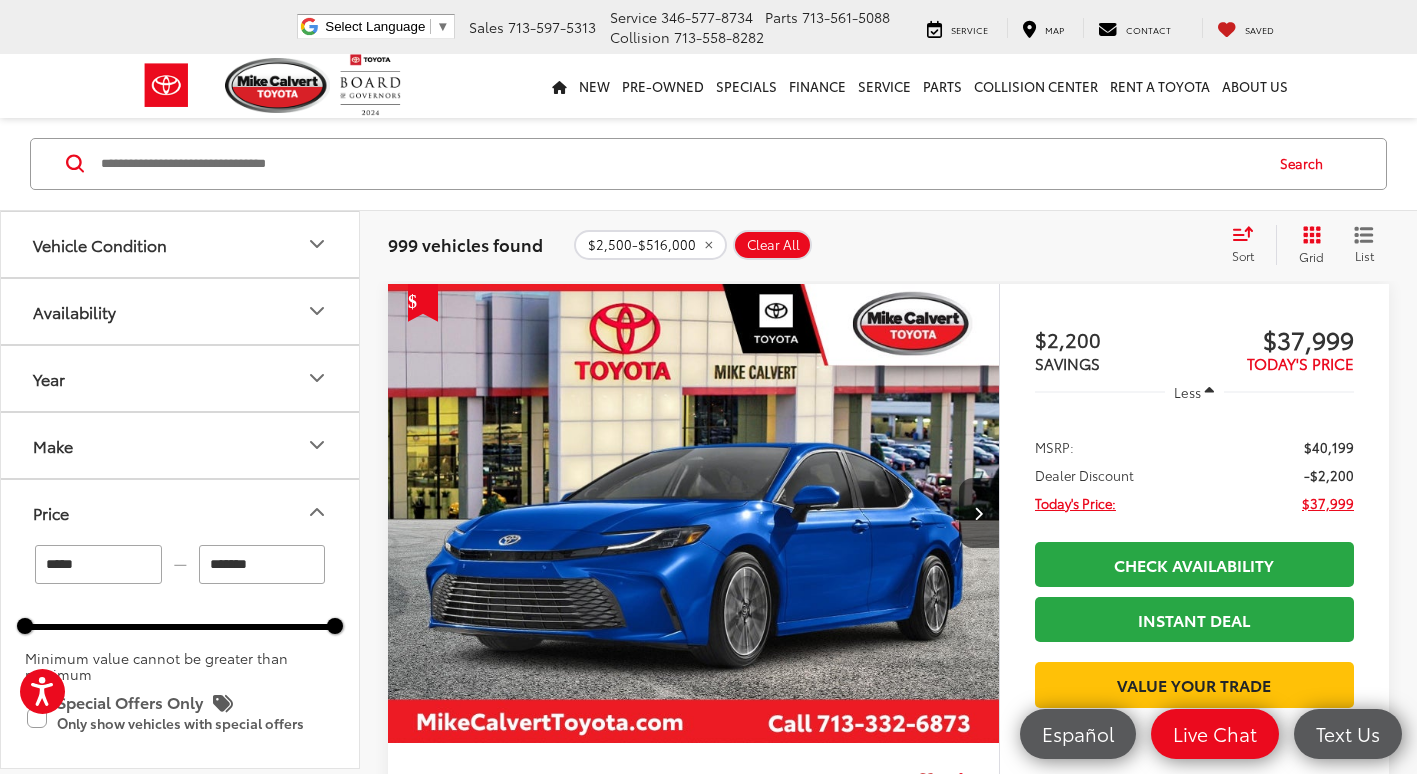 drag, startPoint x: 269, startPoint y: 563, endPoint x: 198, endPoint y: 562, distance: 71.00704 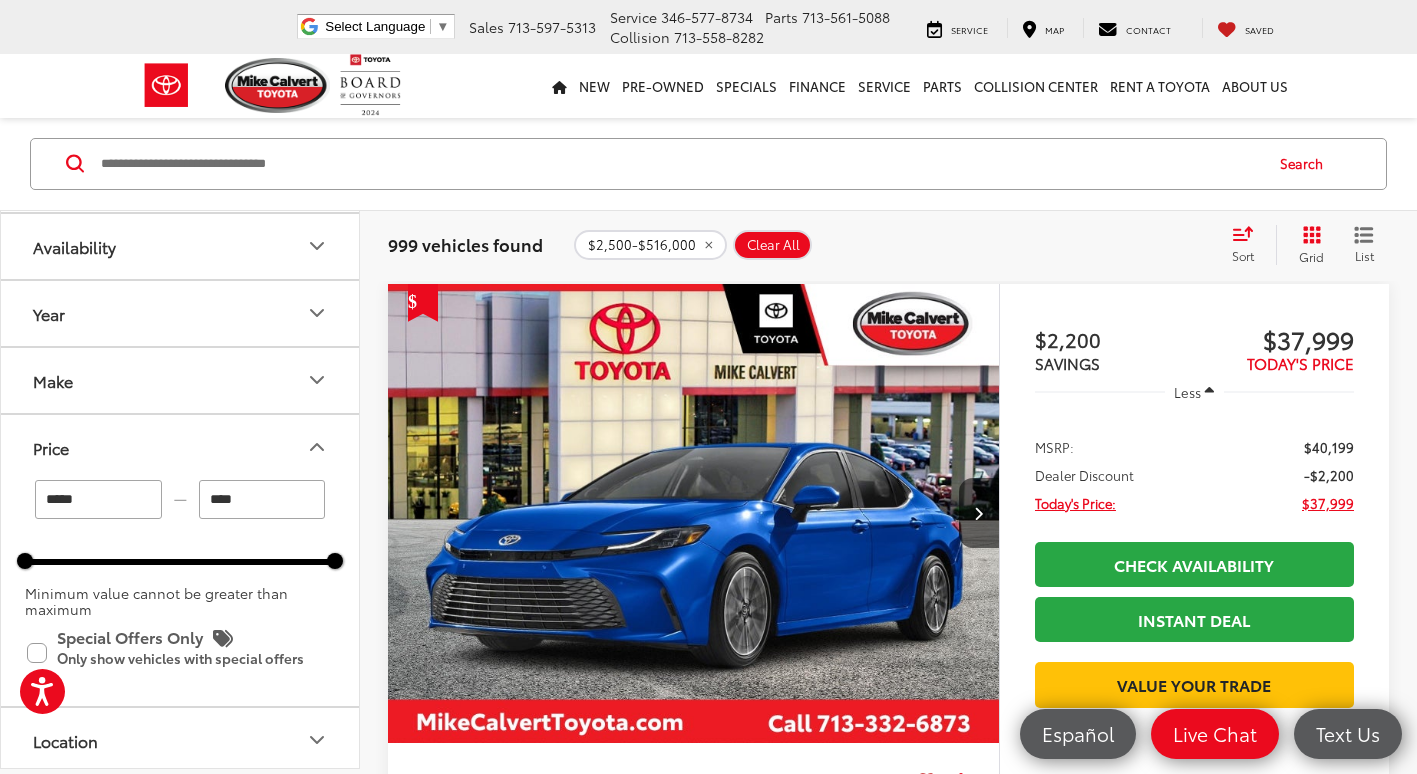 scroll, scrollTop: 100, scrollLeft: 0, axis: vertical 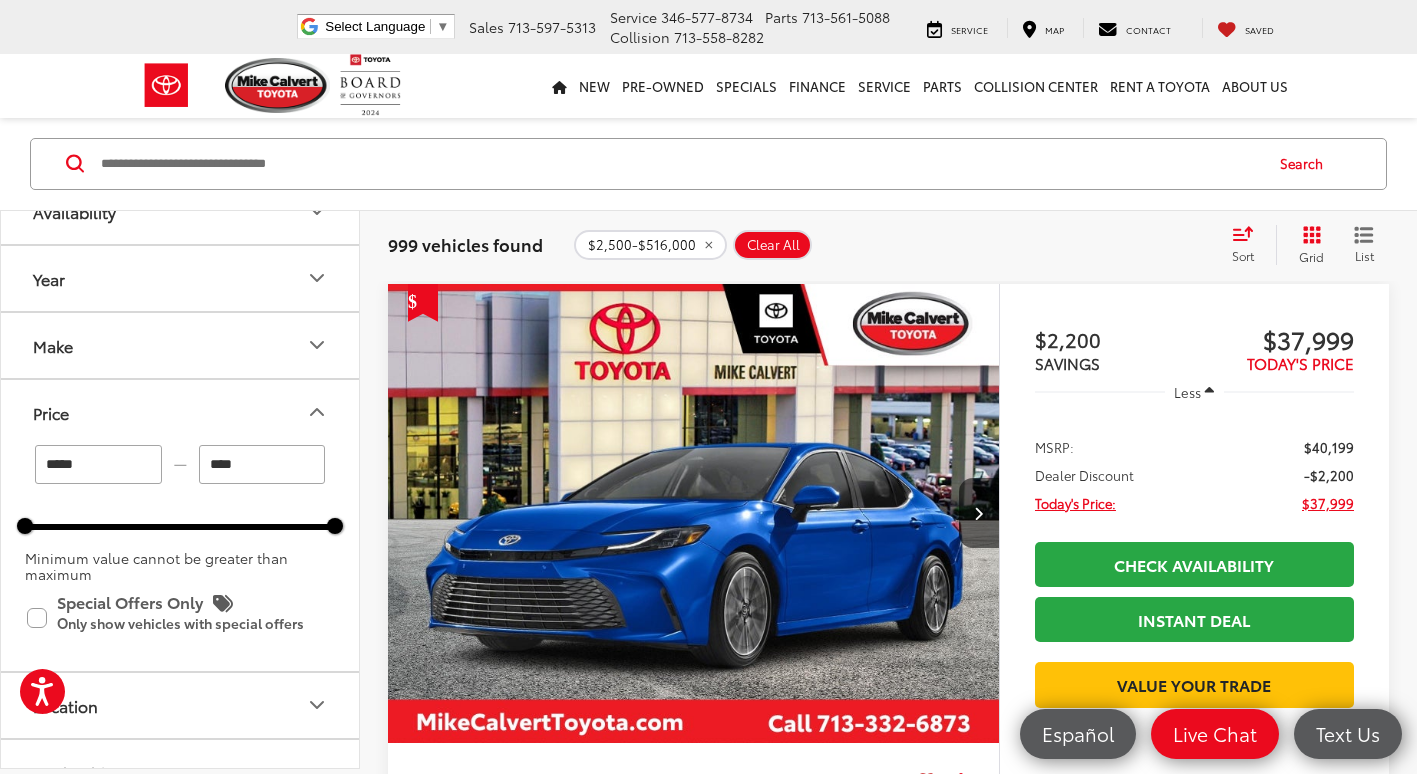 drag, startPoint x: 246, startPoint y: 466, endPoint x: 183, endPoint y: 460, distance: 63.28507 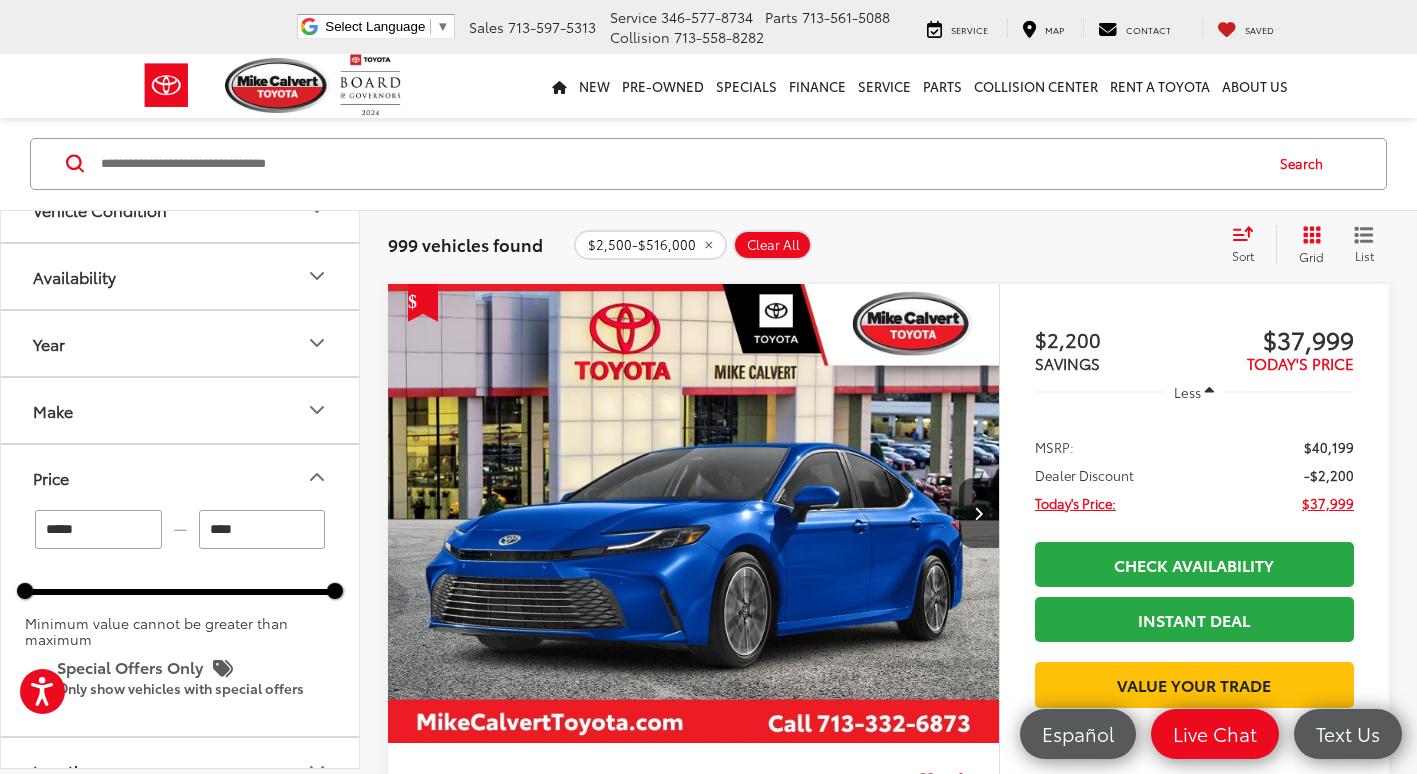 scroll, scrollTop: 0, scrollLeft: 0, axis: both 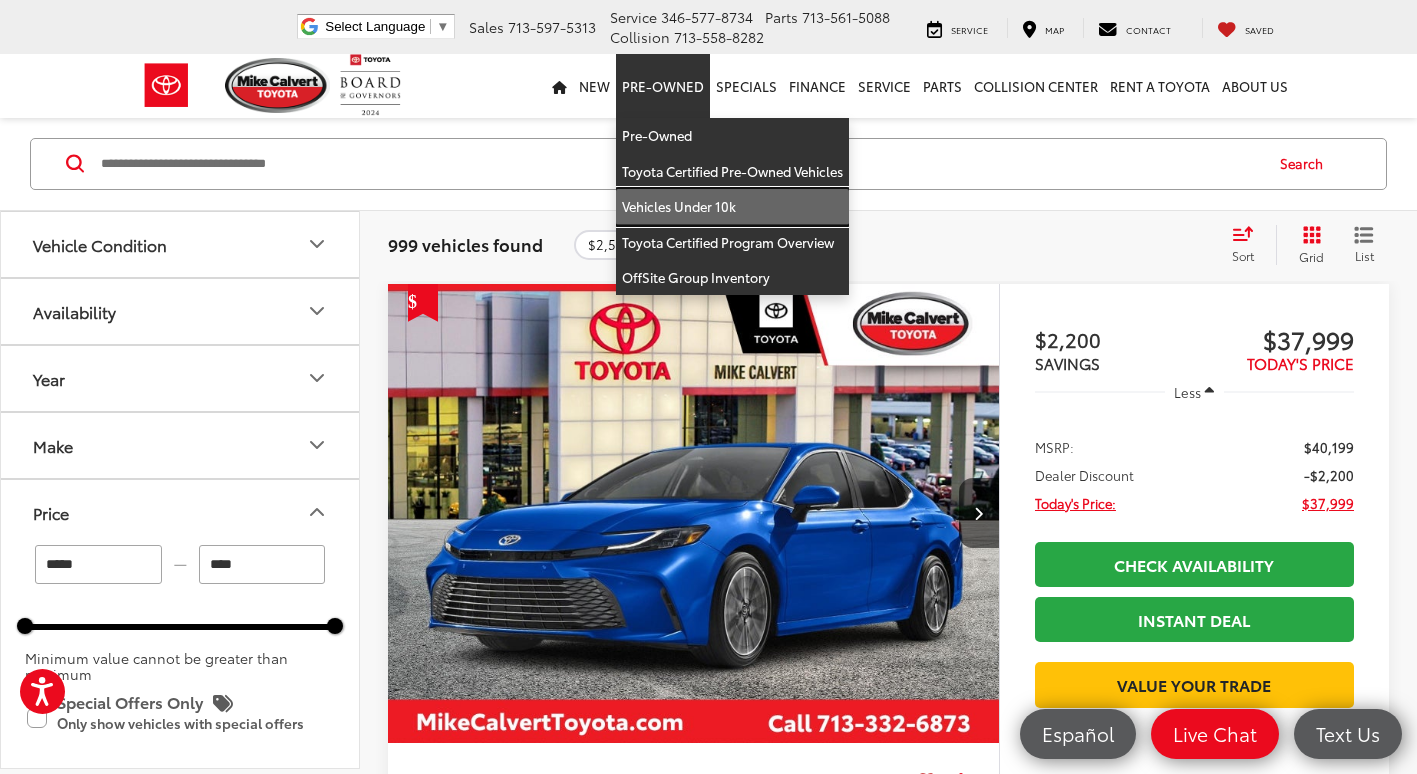 click on "Vehicles Under 10k" at bounding box center [732, 207] 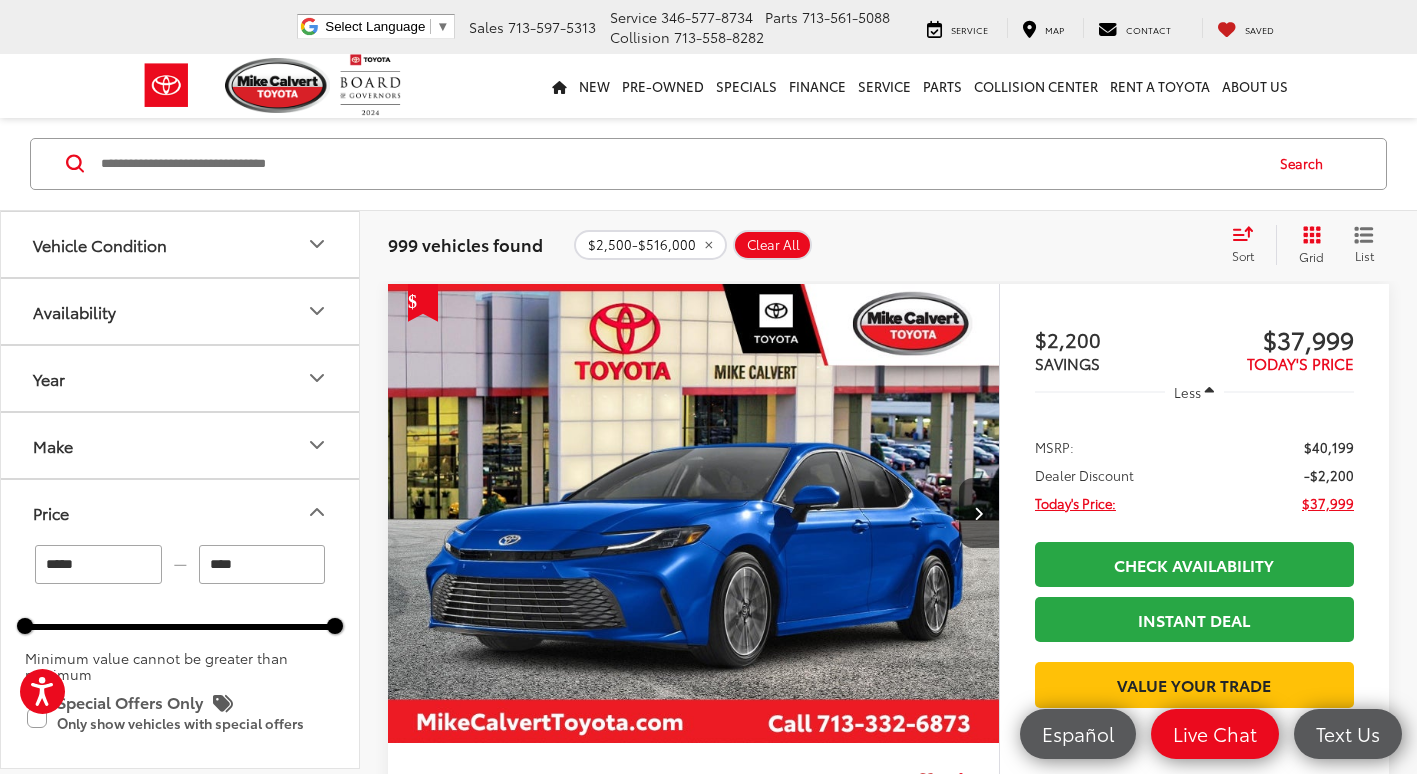 type on "*****" 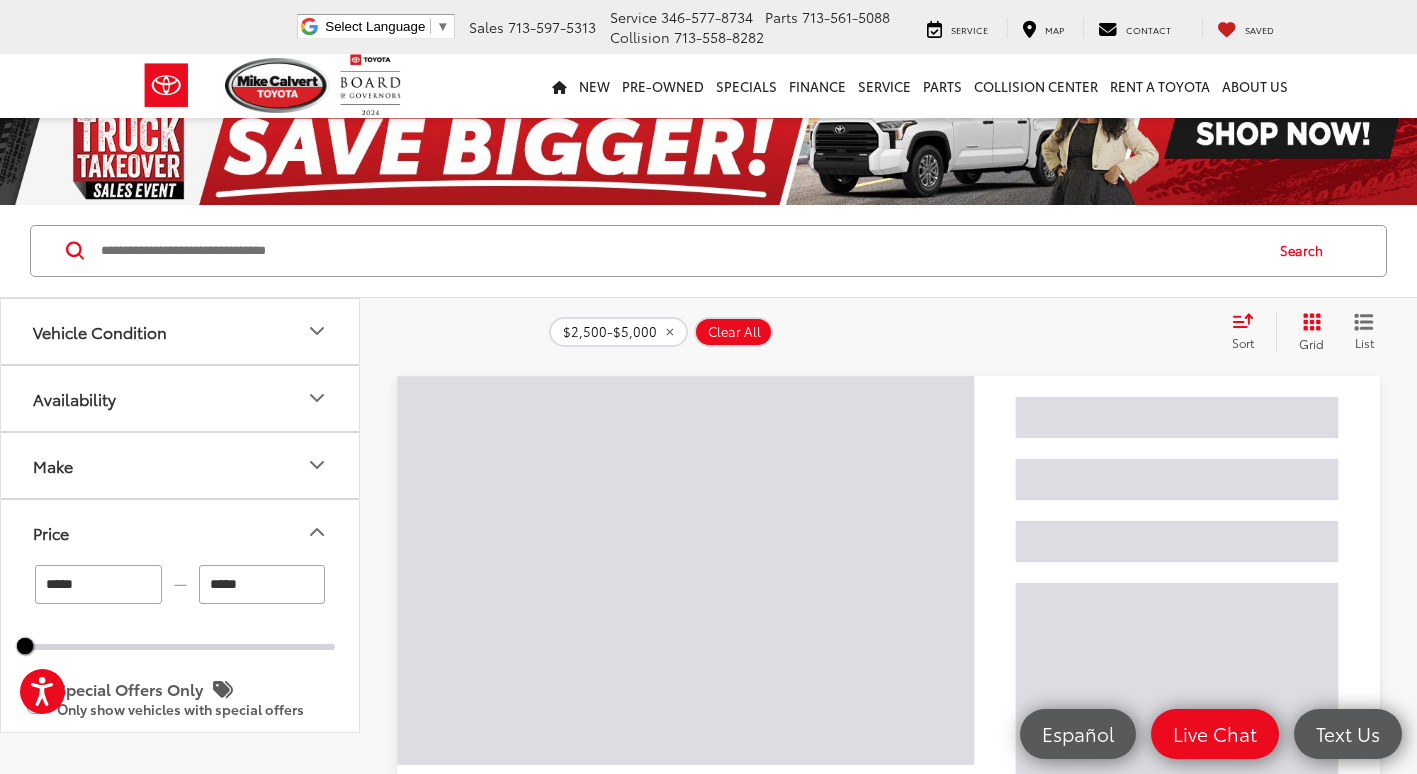 scroll, scrollTop: 0, scrollLeft: 0, axis: both 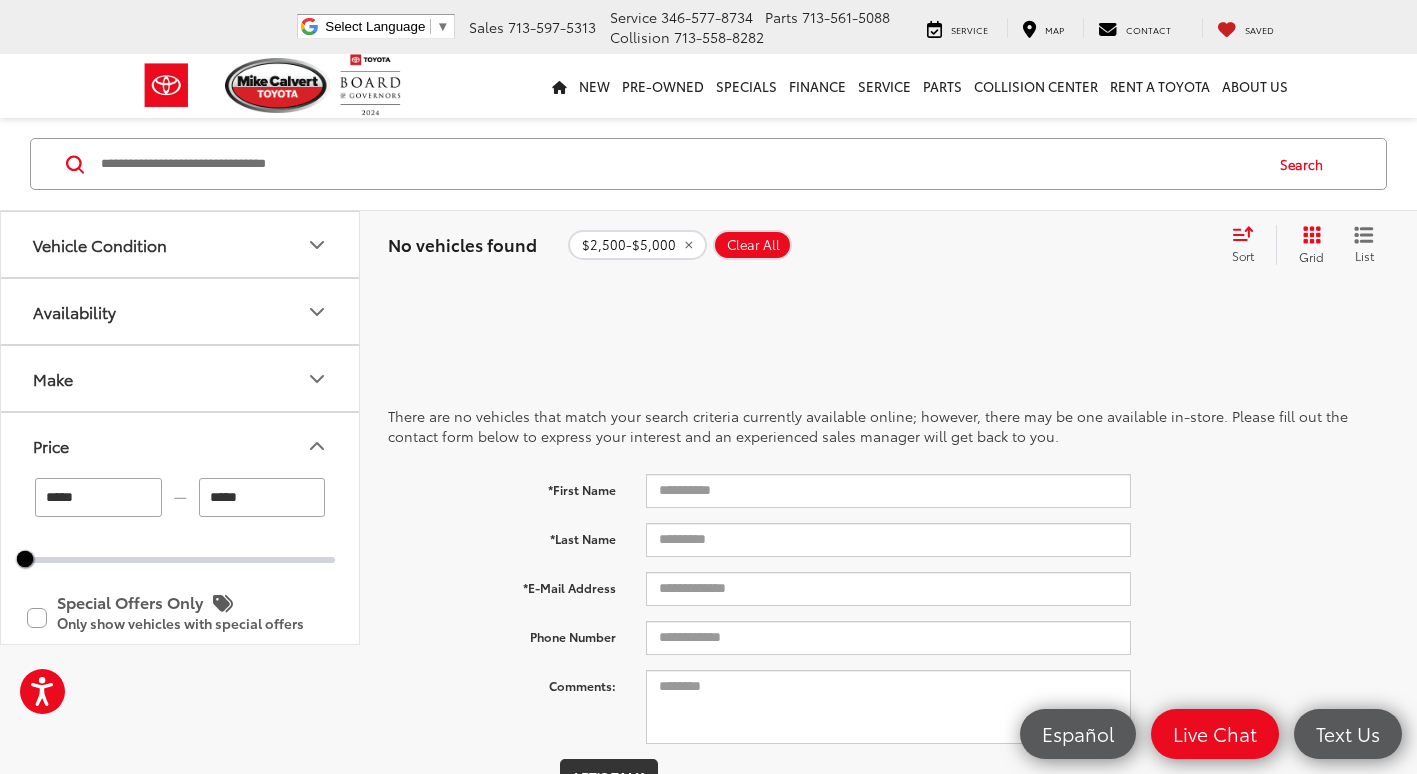 click at bounding box center [680, 164] 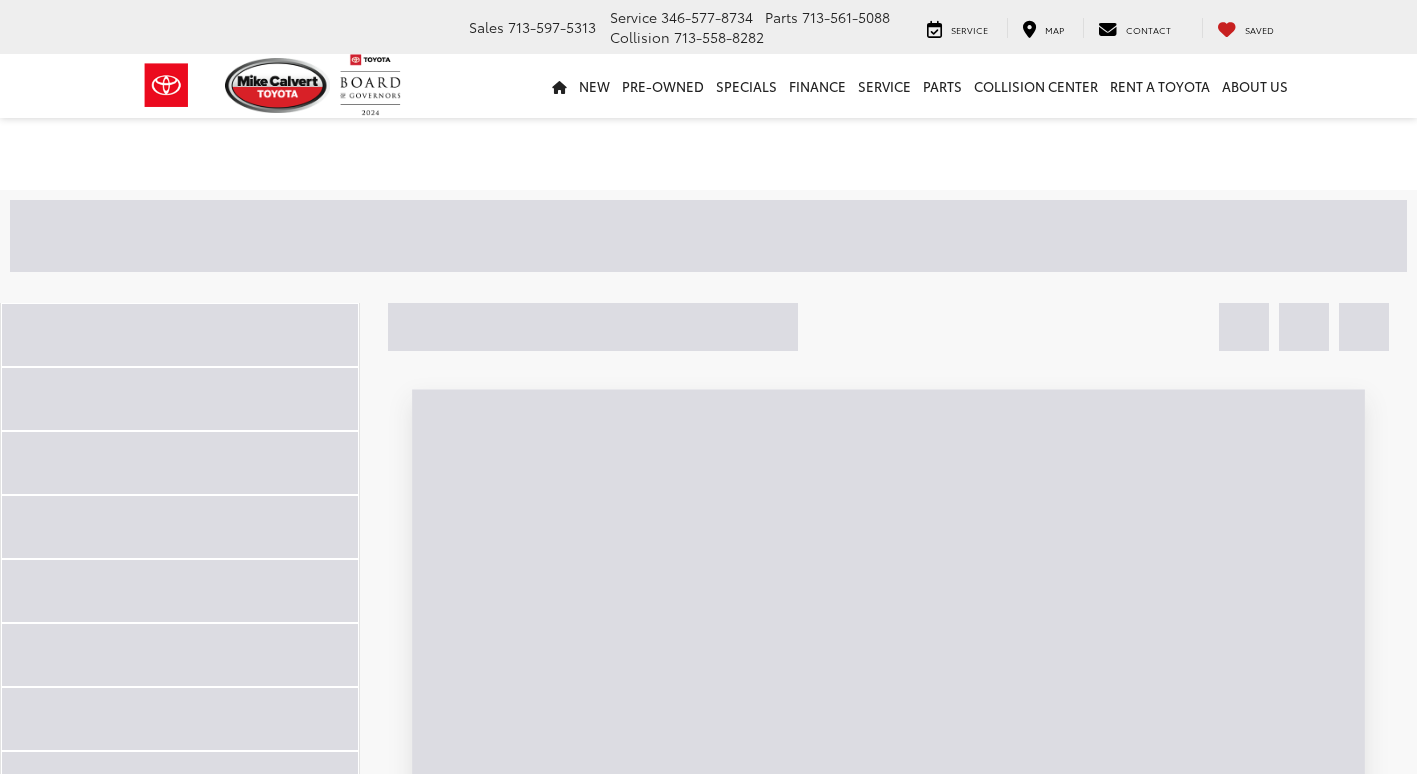 scroll, scrollTop: 0, scrollLeft: 0, axis: both 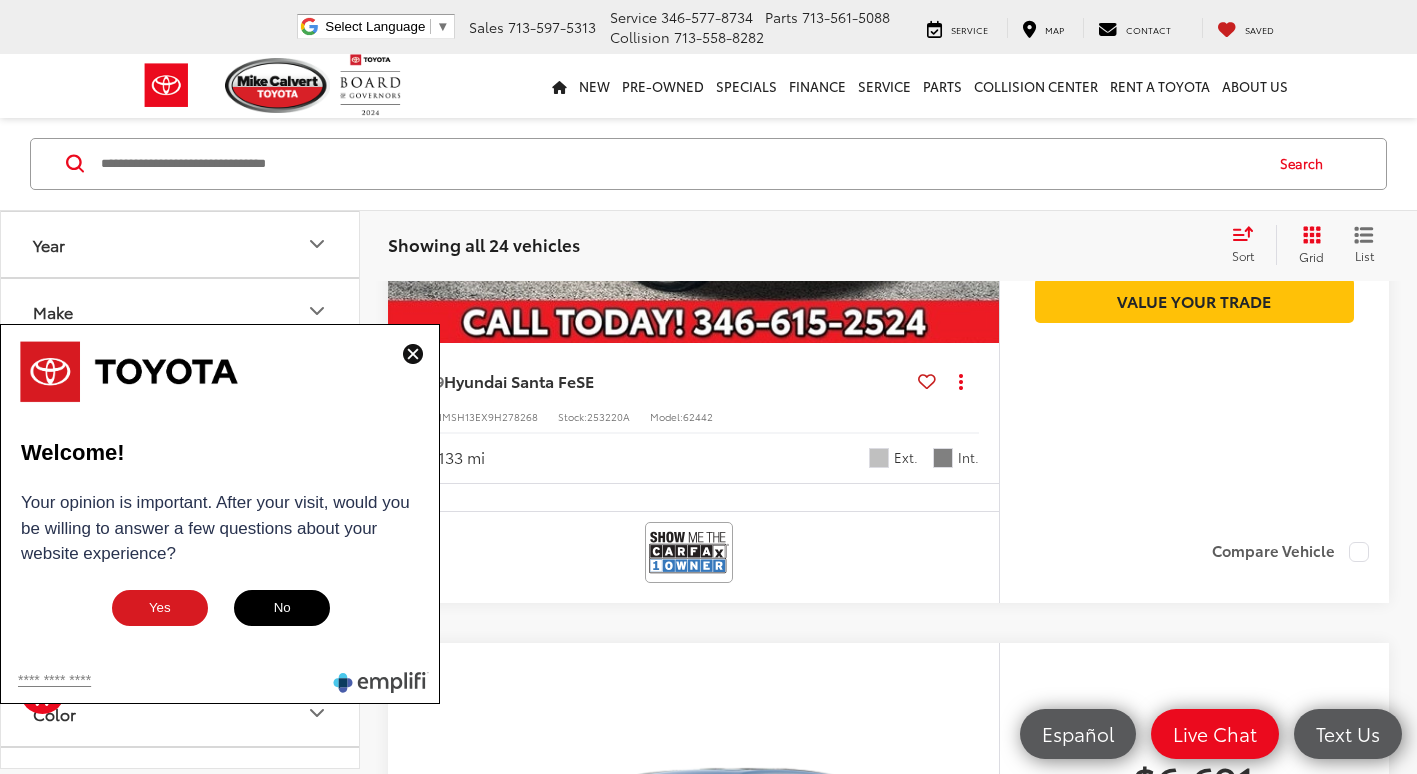 click at bounding box center [413, 355] 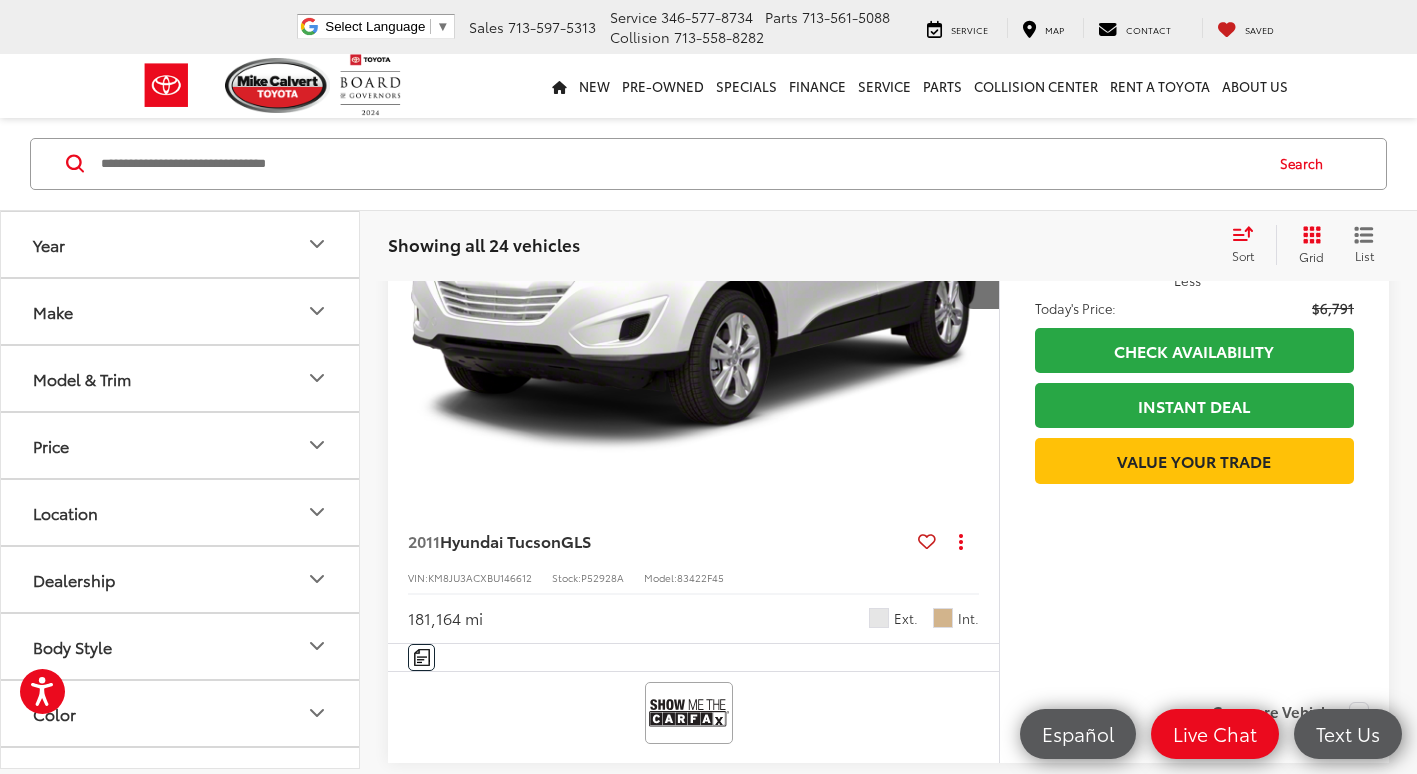 scroll, scrollTop: 4100, scrollLeft: 0, axis: vertical 